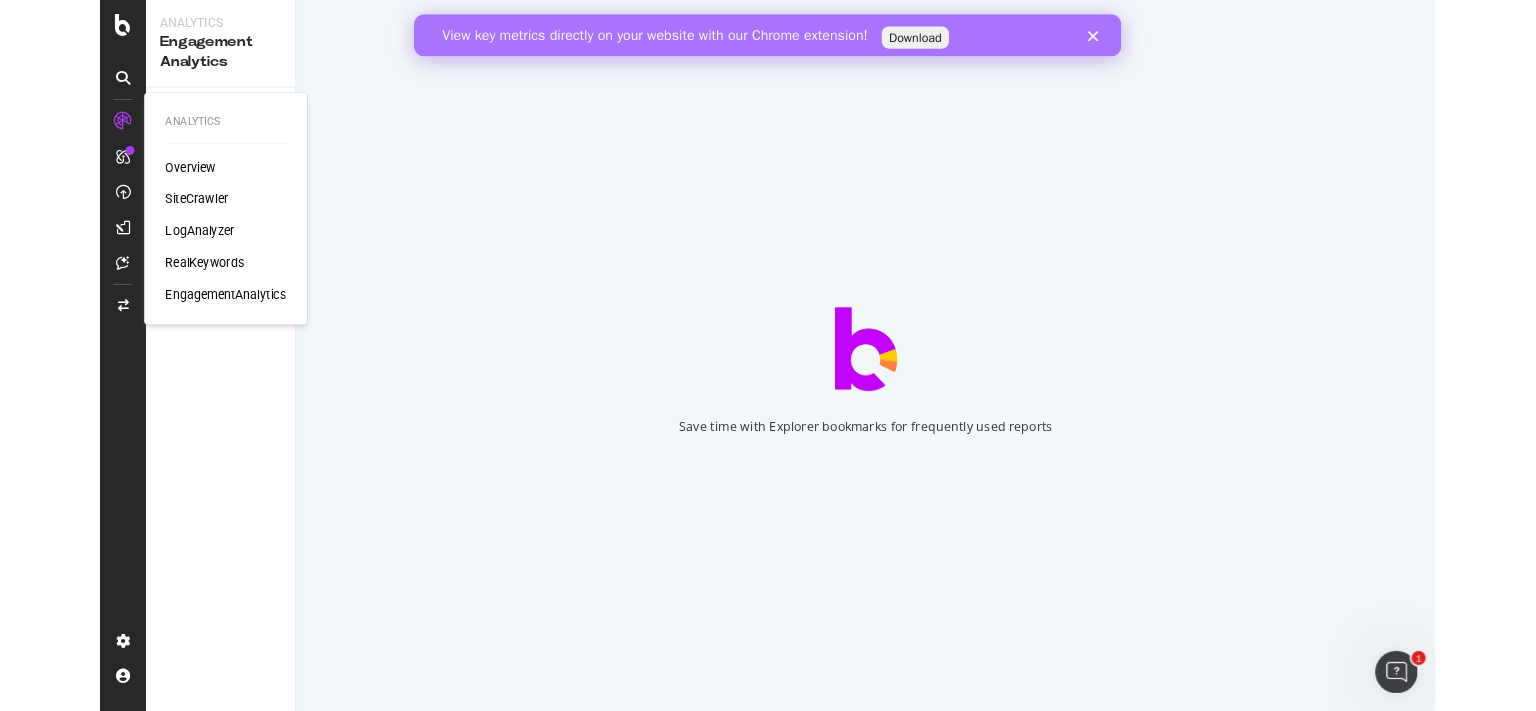scroll, scrollTop: 0, scrollLeft: 0, axis: both 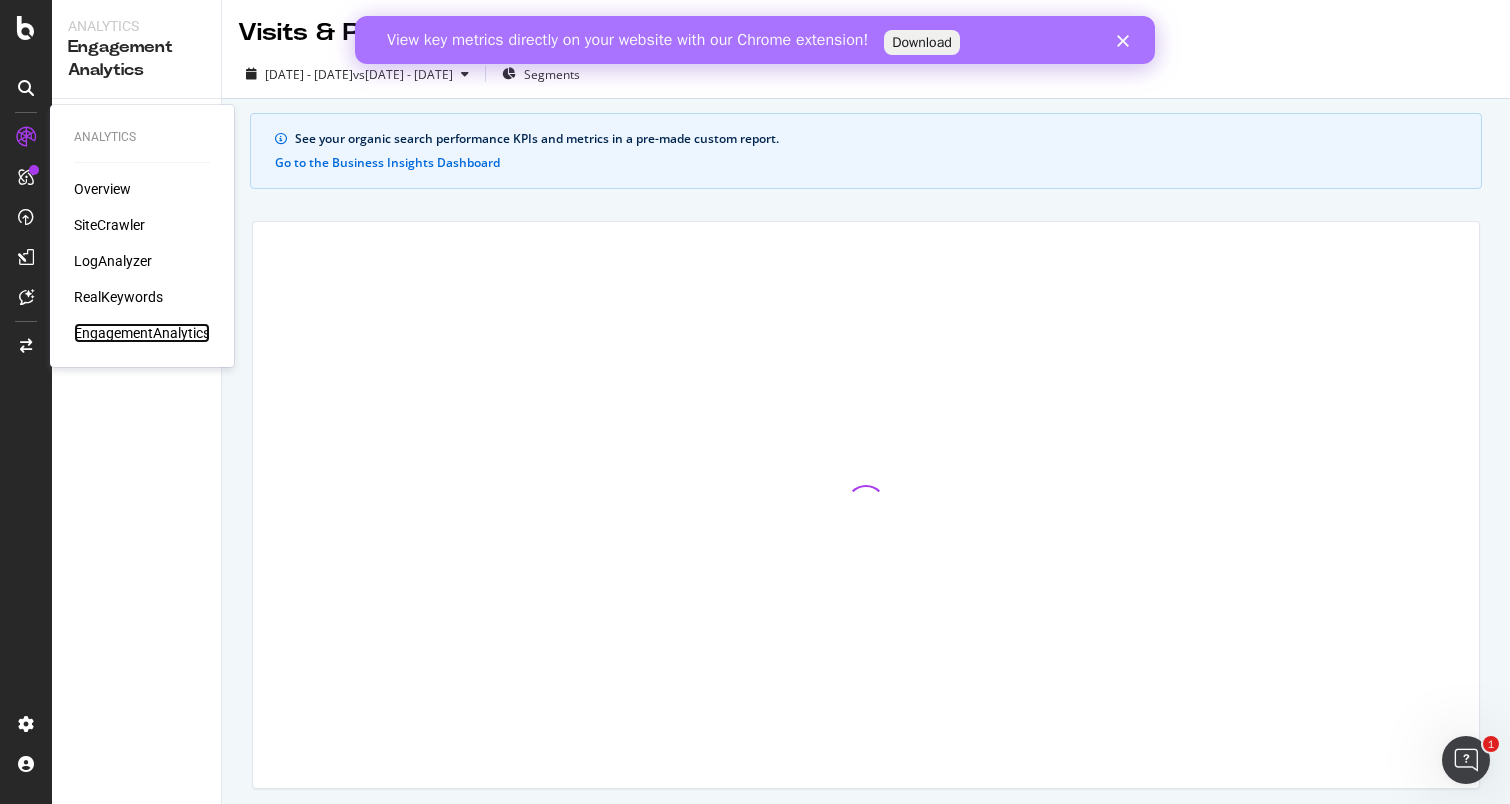 click on "EngagementAnalytics" at bounding box center [142, 333] 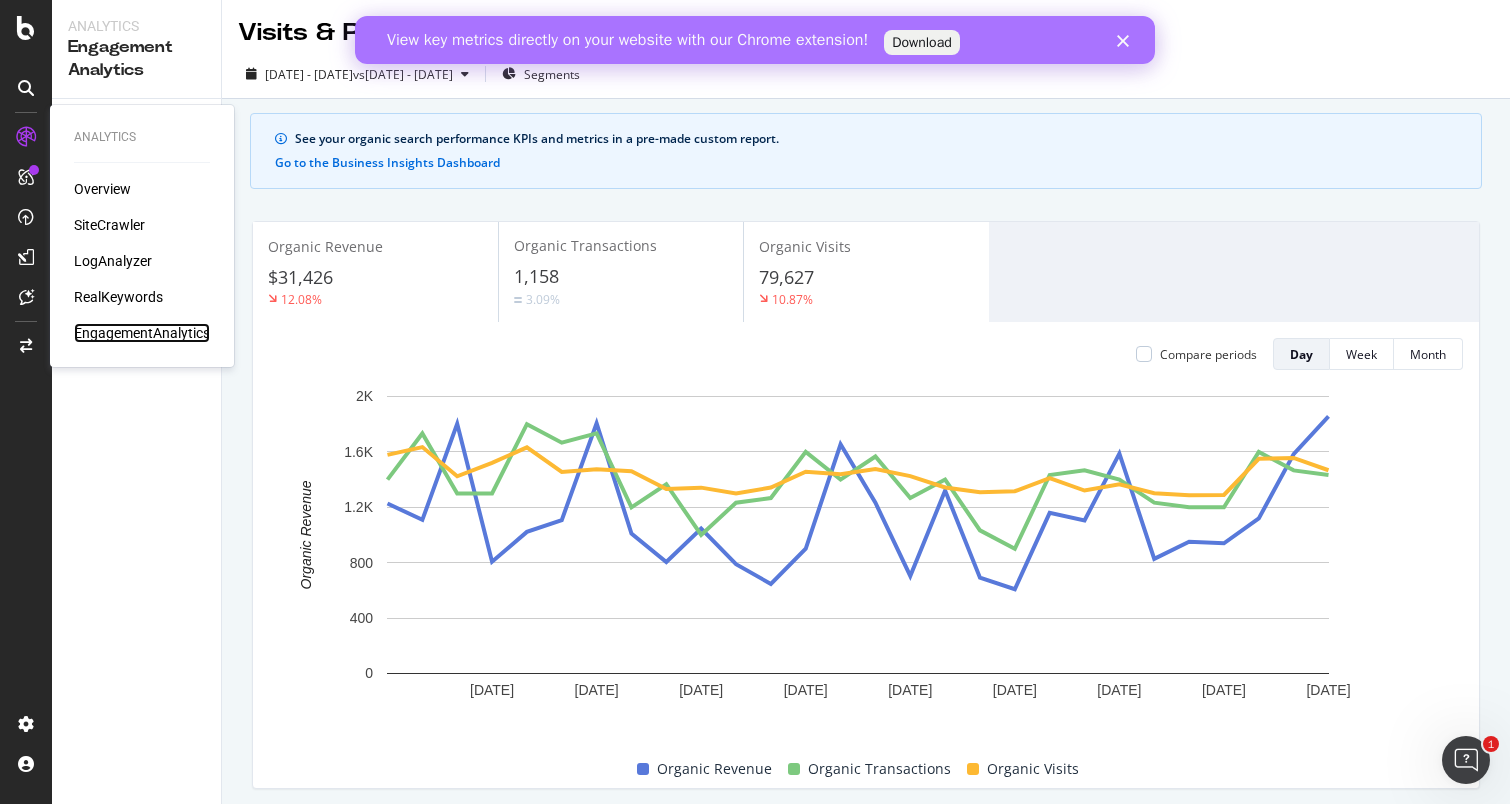 click on "EngagementAnalytics" at bounding box center (142, 333) 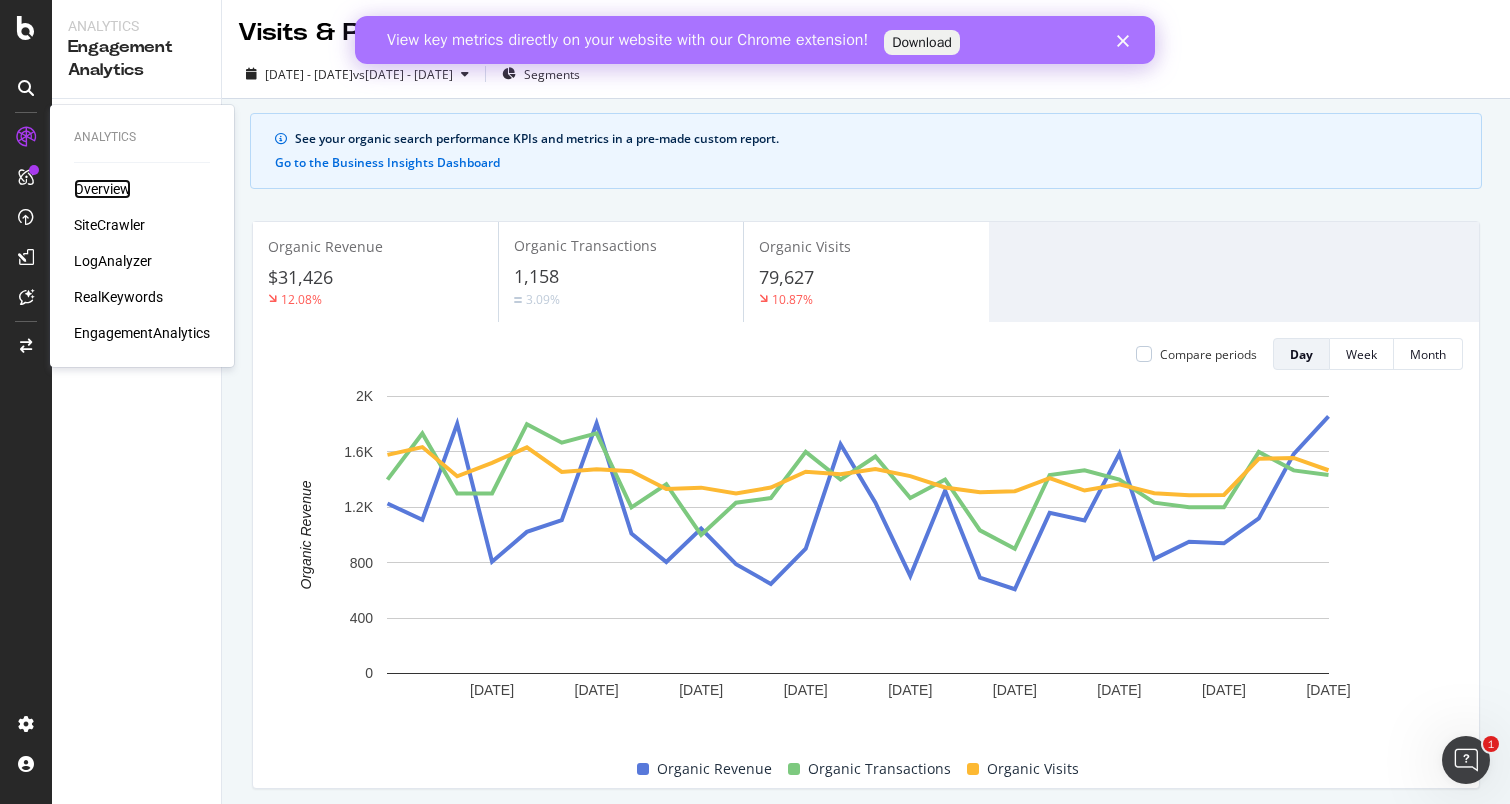 click on "Overview" at bounding box center [102, 189] 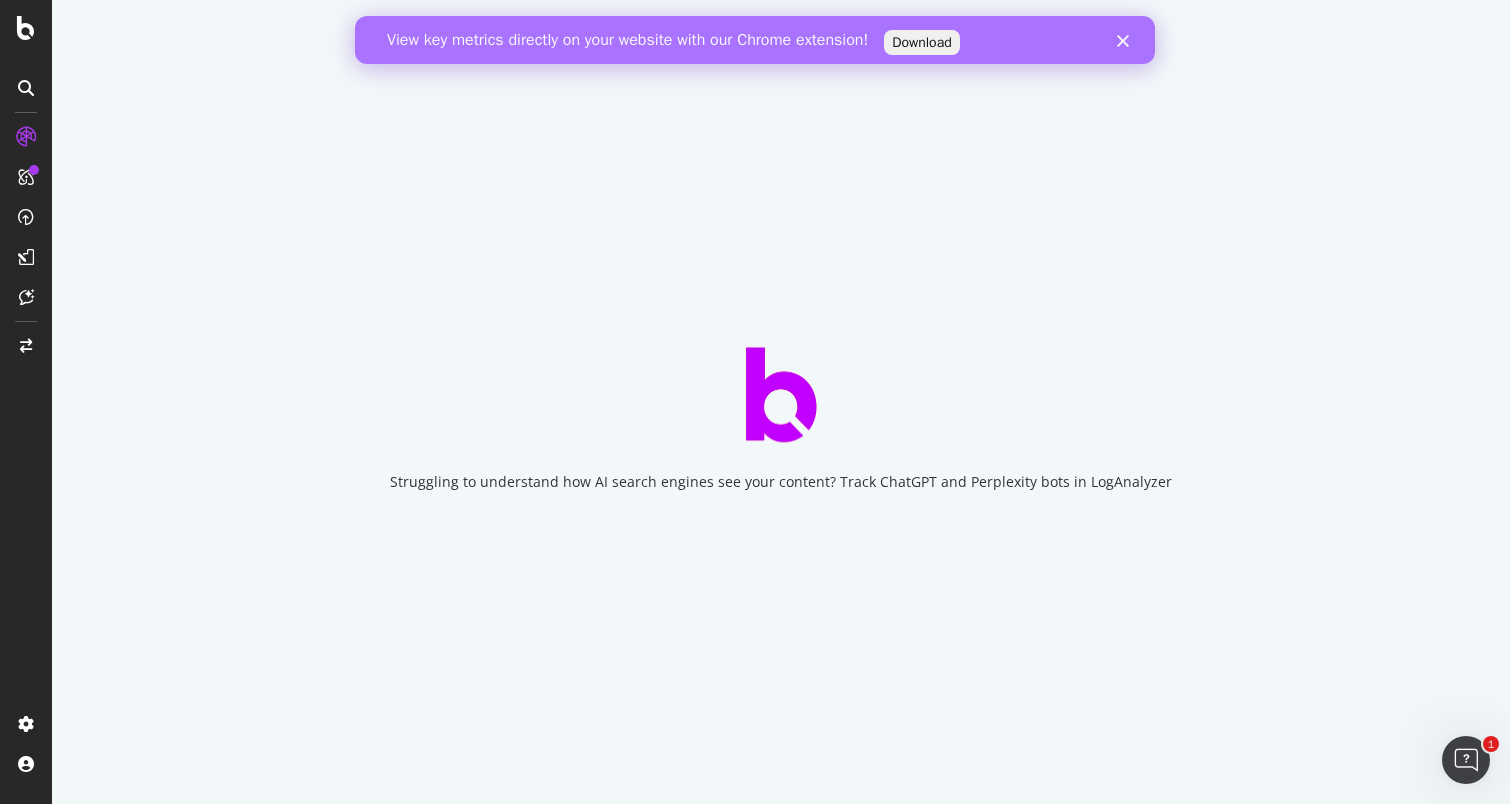 click 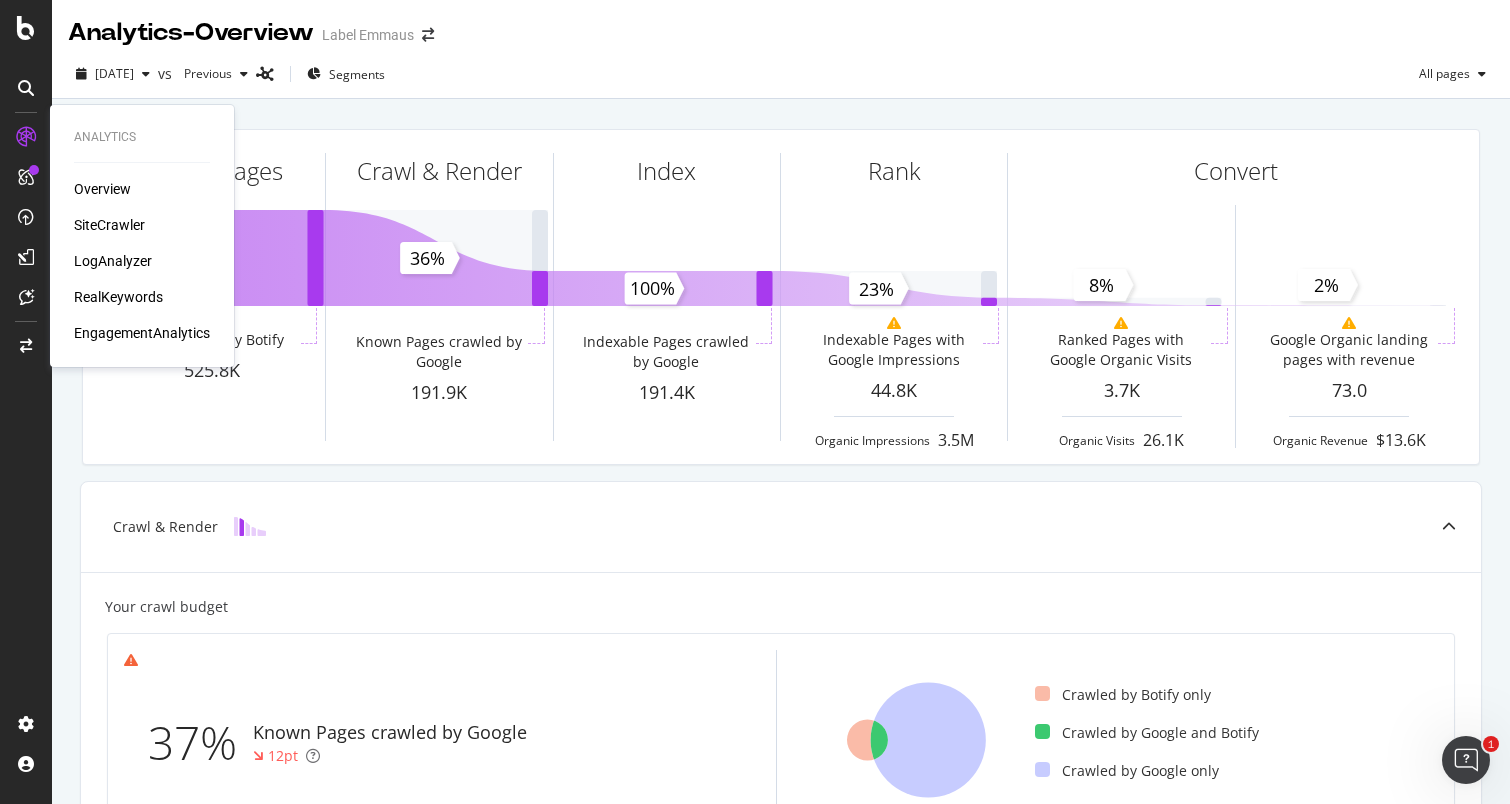 click on "Overview SiteCrawler LogAnalyzer RealKeywords EngagementAnalytics" at bounding box center [142, 261] 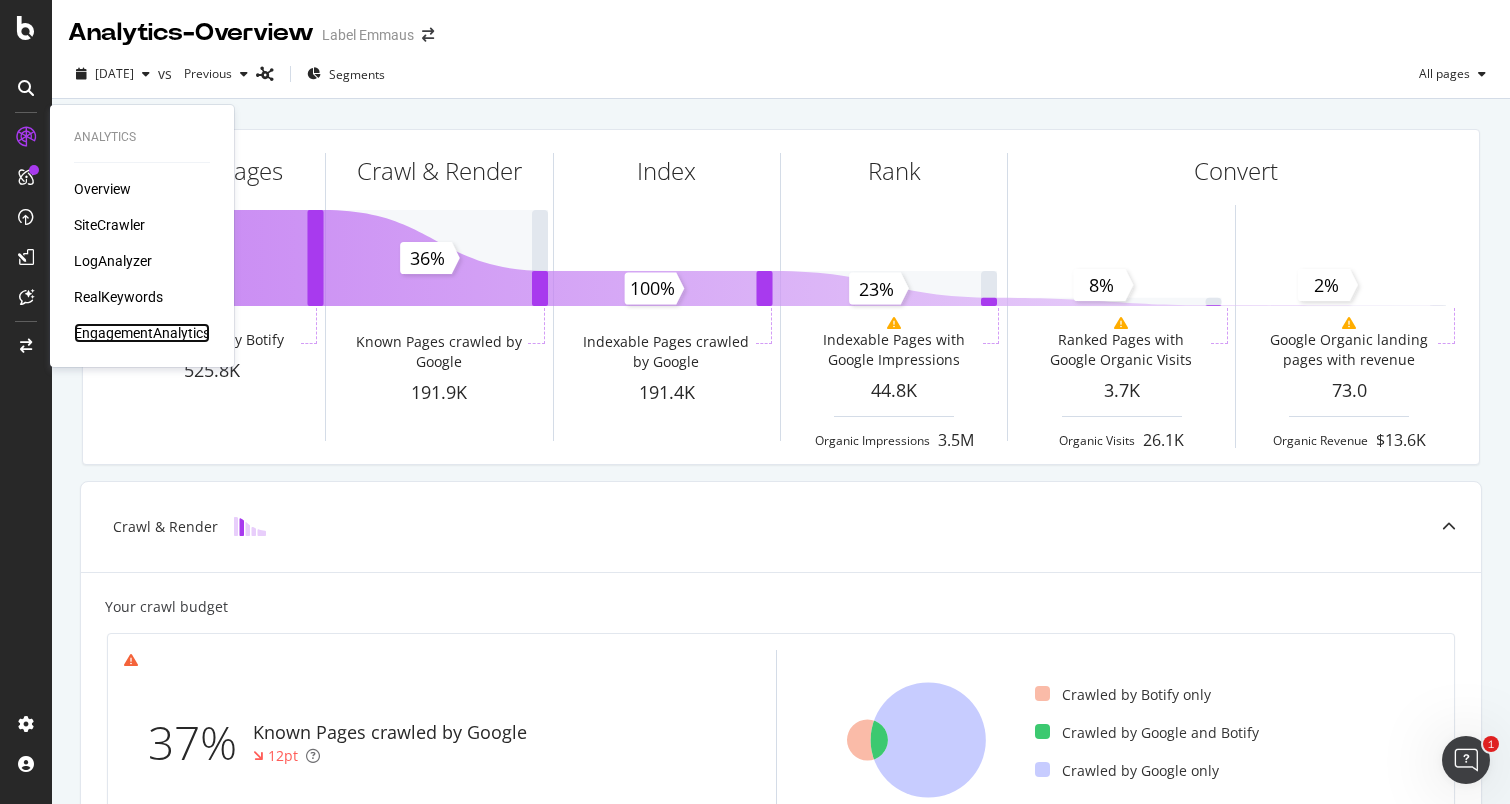 click on "EngagementAnalytics" at bounding box center [142, 333] 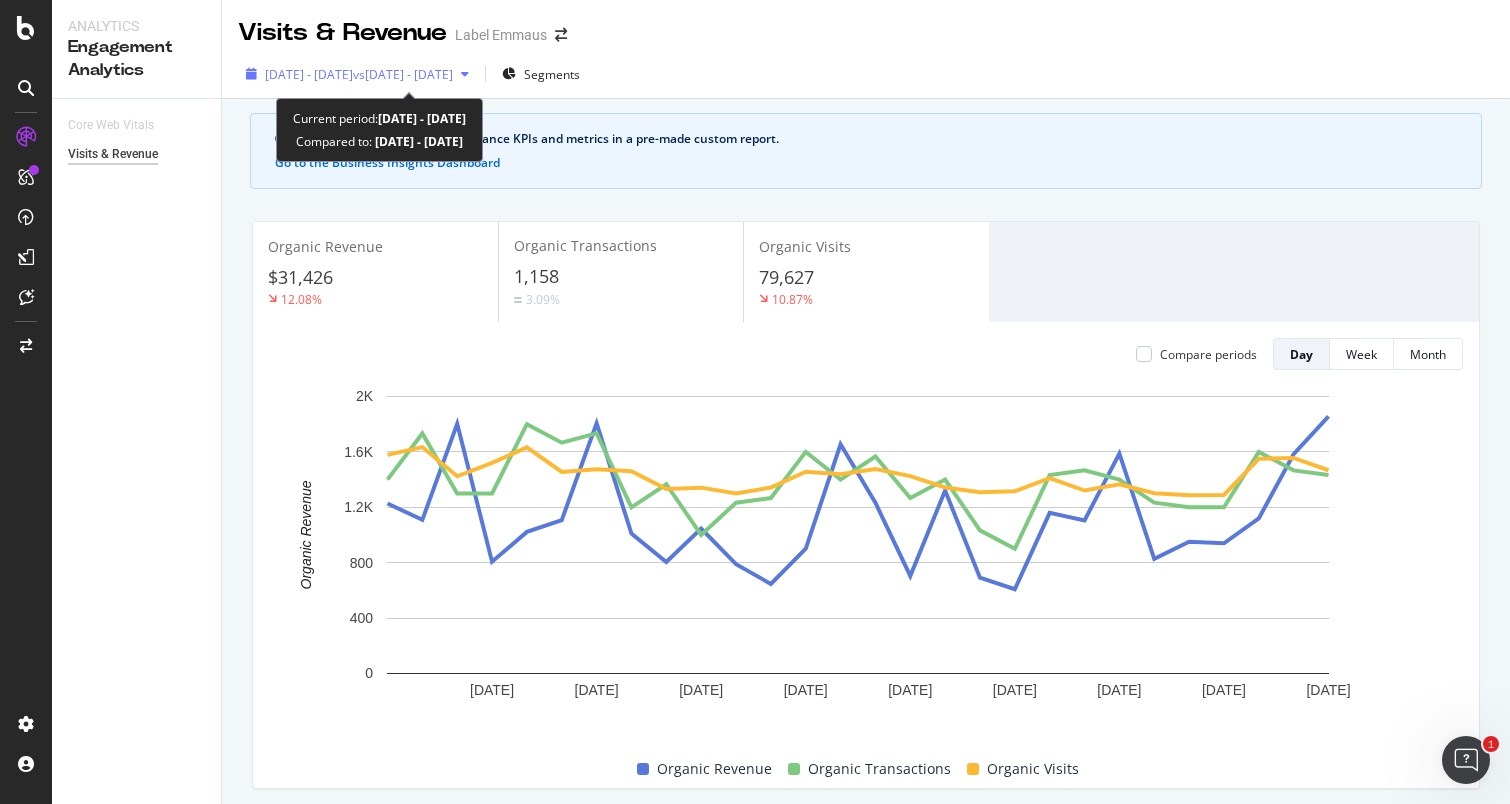 click on "2025 Jun. 11th - Jul. 8th" at bounding box center (309, 74) 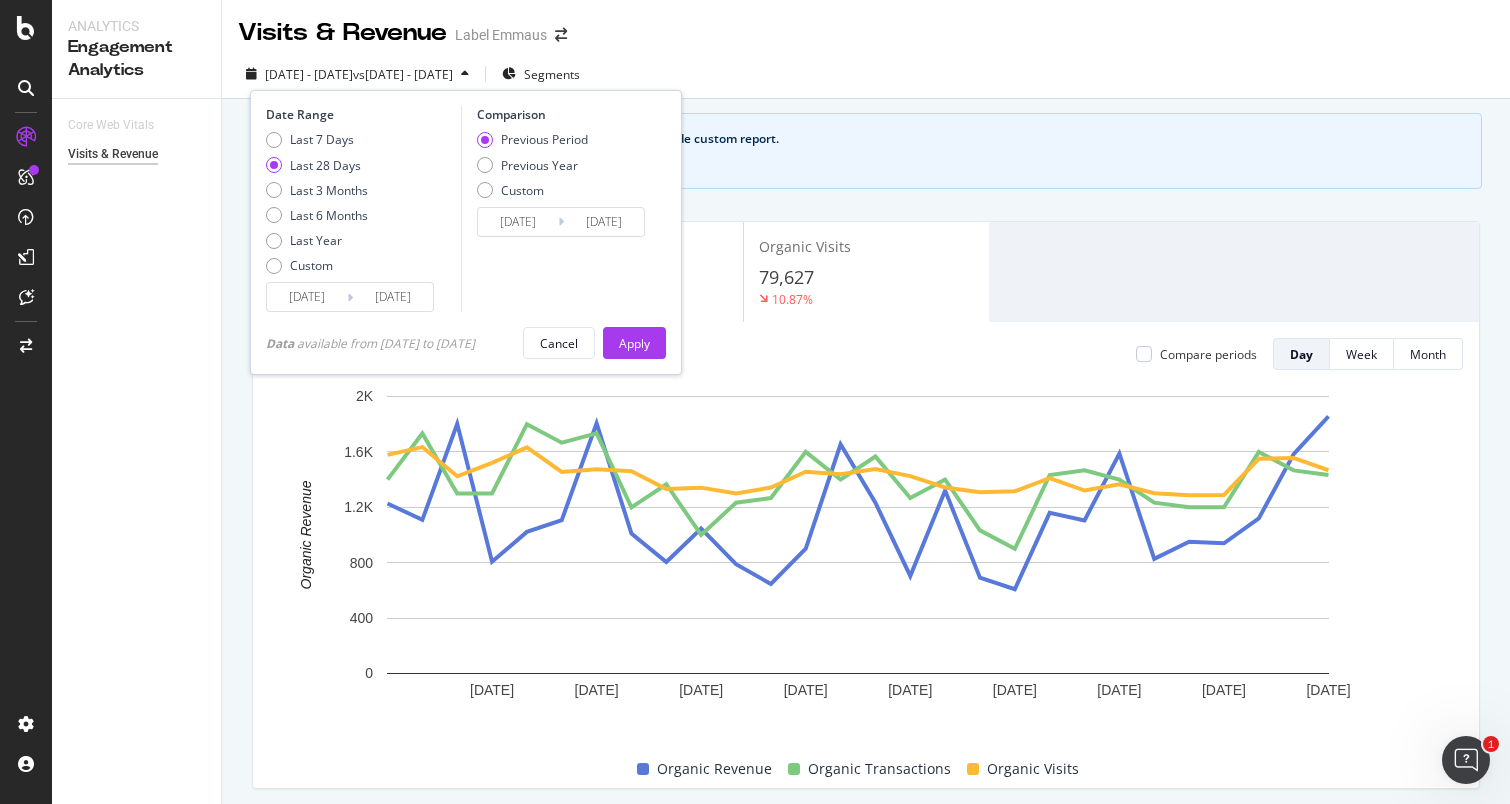 click on "2025/06/11" at bounding box center (307, 297) 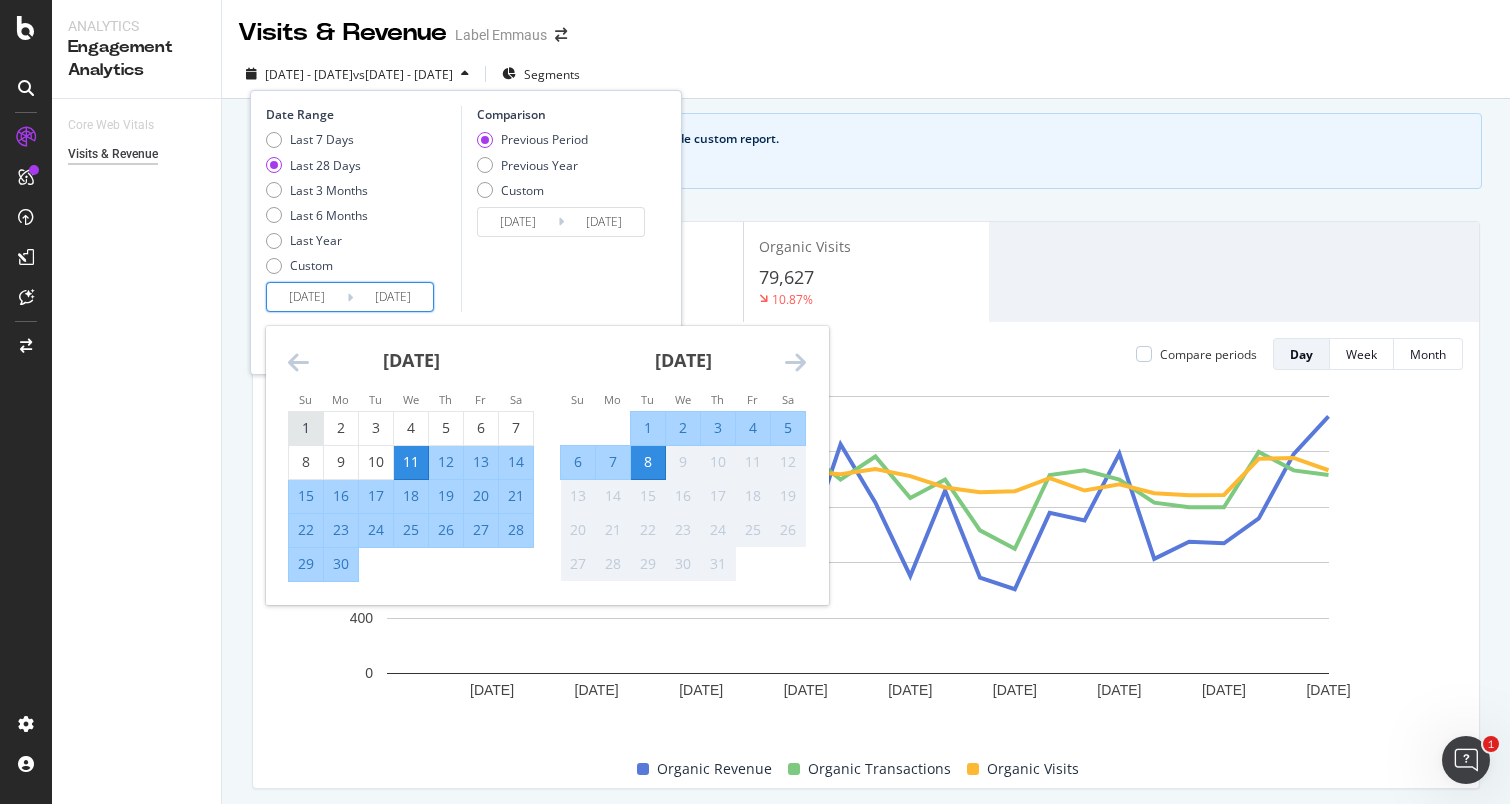 click on "1" at bounding box center (306, 428) 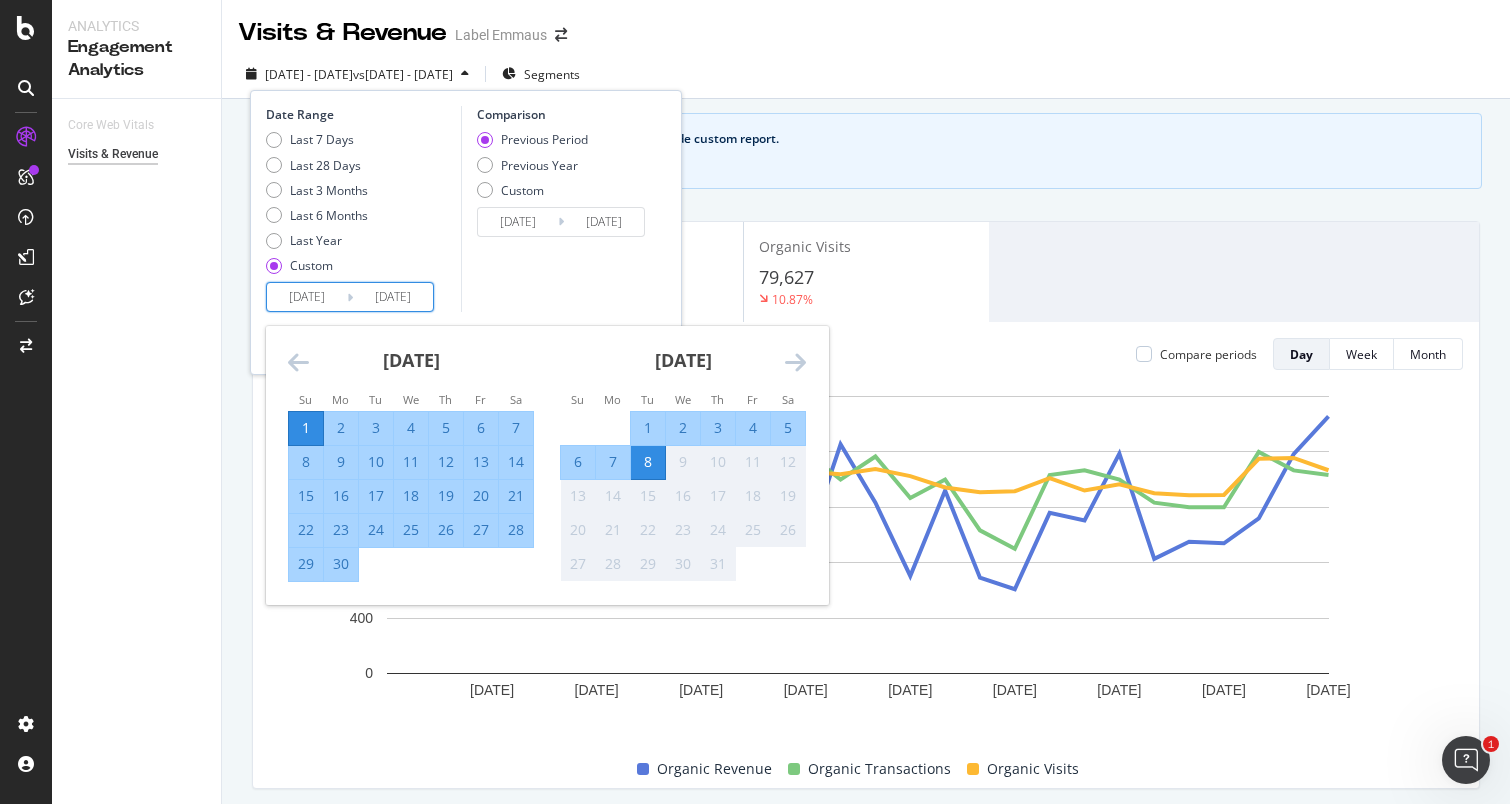 click on "30" at bounding box center [341, 564] 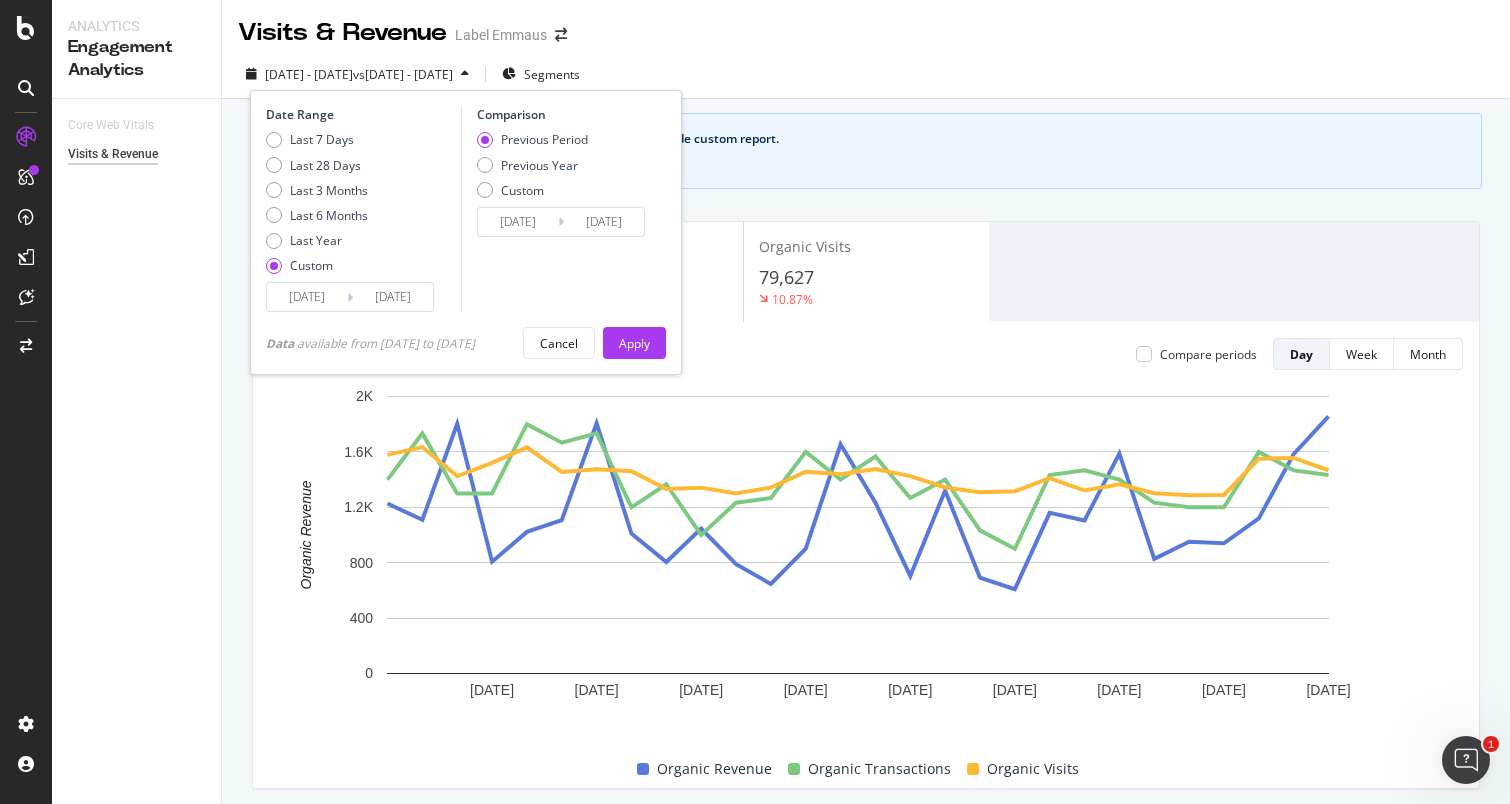click on "2025/06/01" at bounding box center [307, 297] 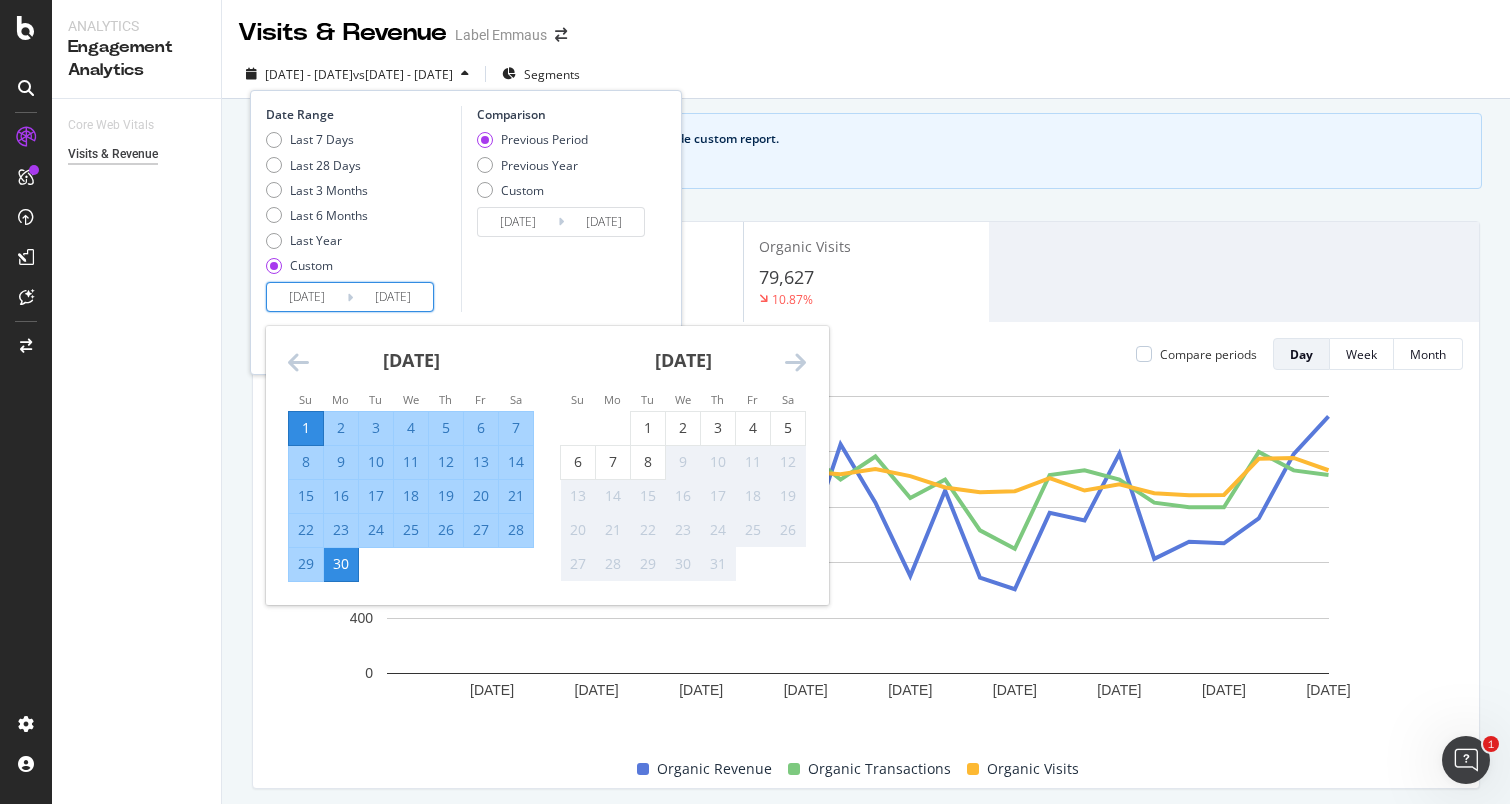 click on "Comparison Previous Period Previous Year Custom 2025/05/02 Navigate forward to interact with the calendar and select a date. Press the question mark key to get the keyboard shortcuts for changing dates. 2025/05/31 Navigate backward to interact with the calendar and select a date. Press the question mark key to get the keyboard shortcuts for changing dates." at bounding box center [556, 209] 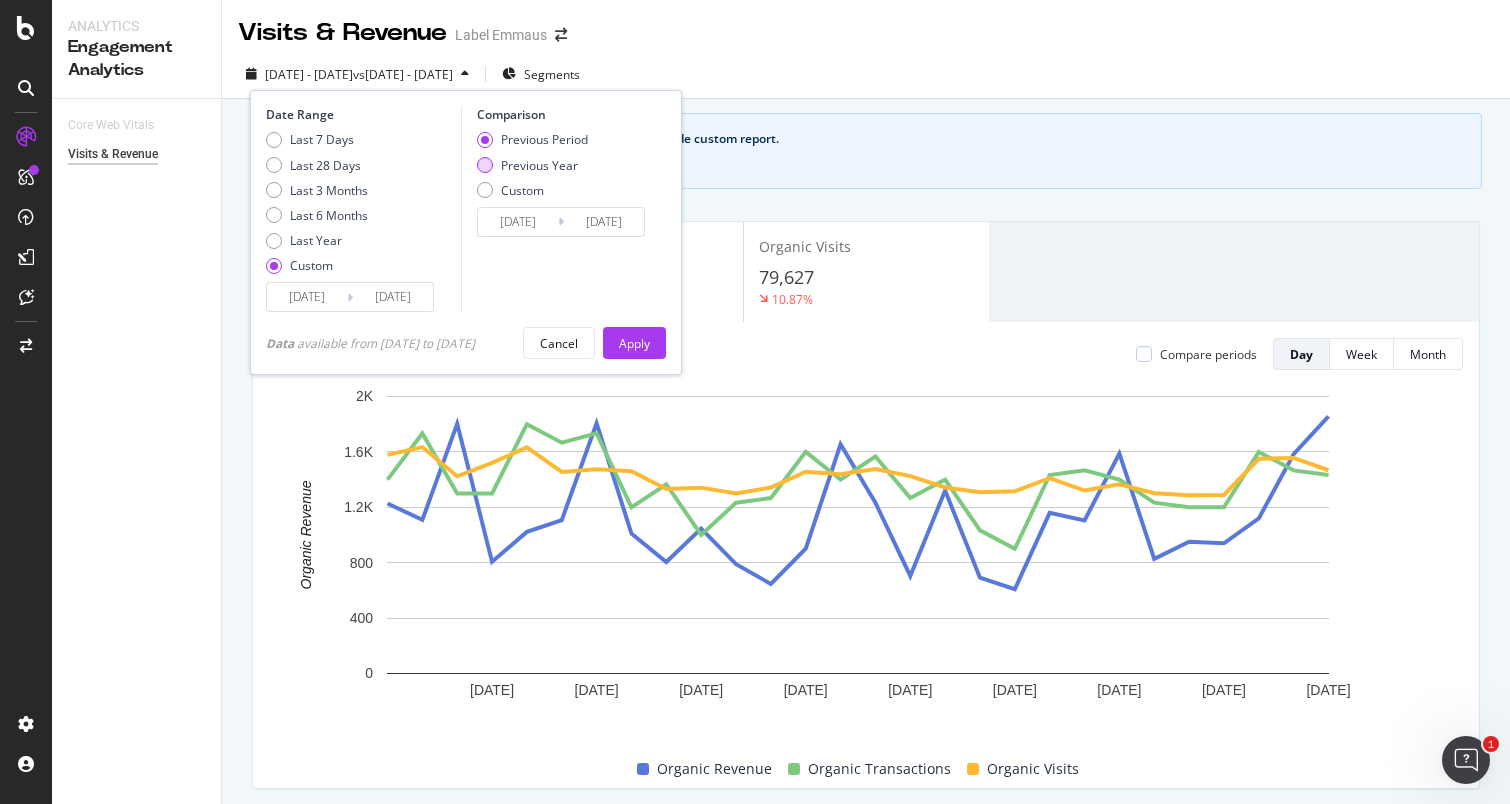 click on "Previous Year" at bounding box center (539, 165) 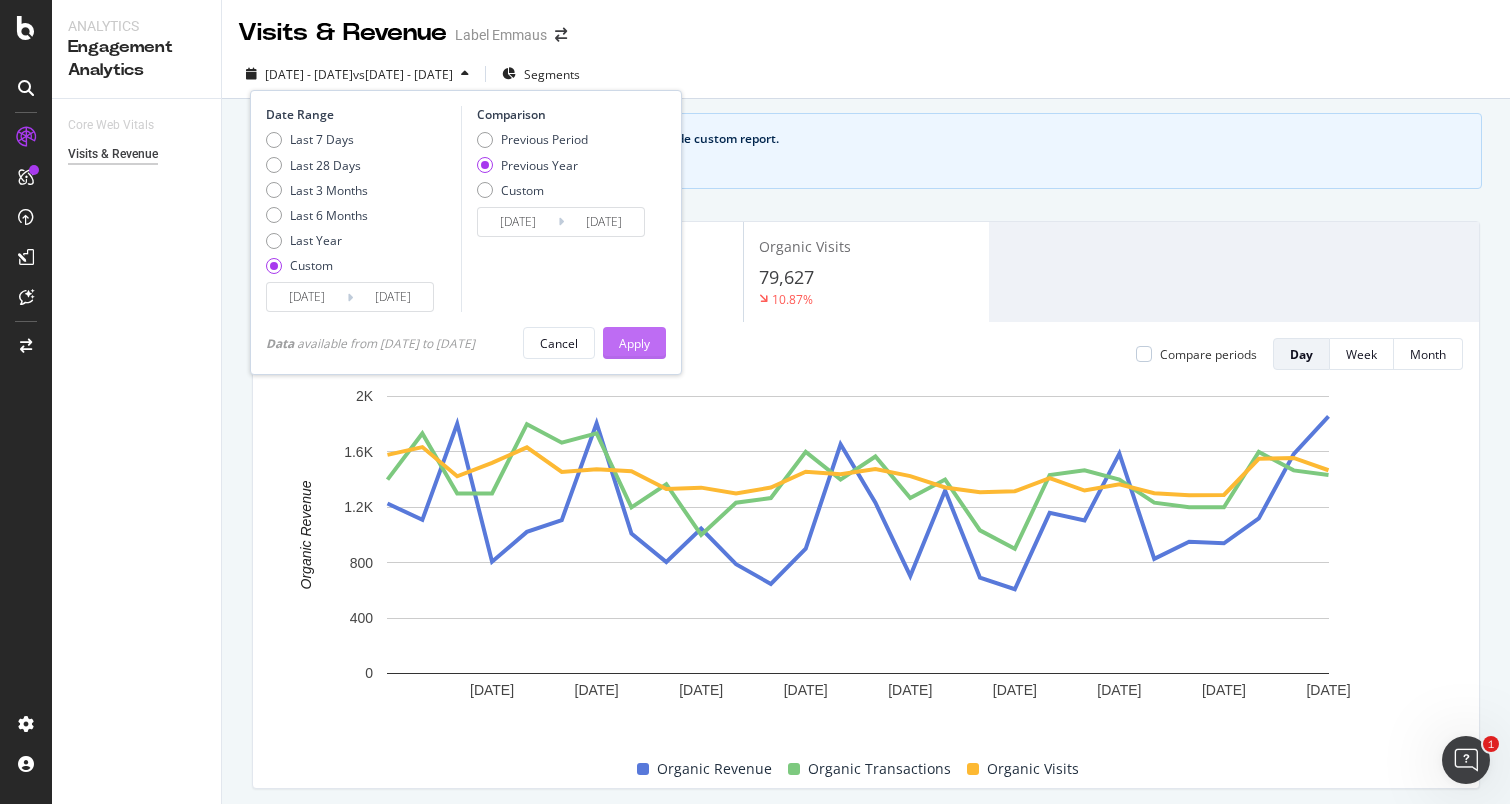 click on "Apply" at bounding box center (634, 343) 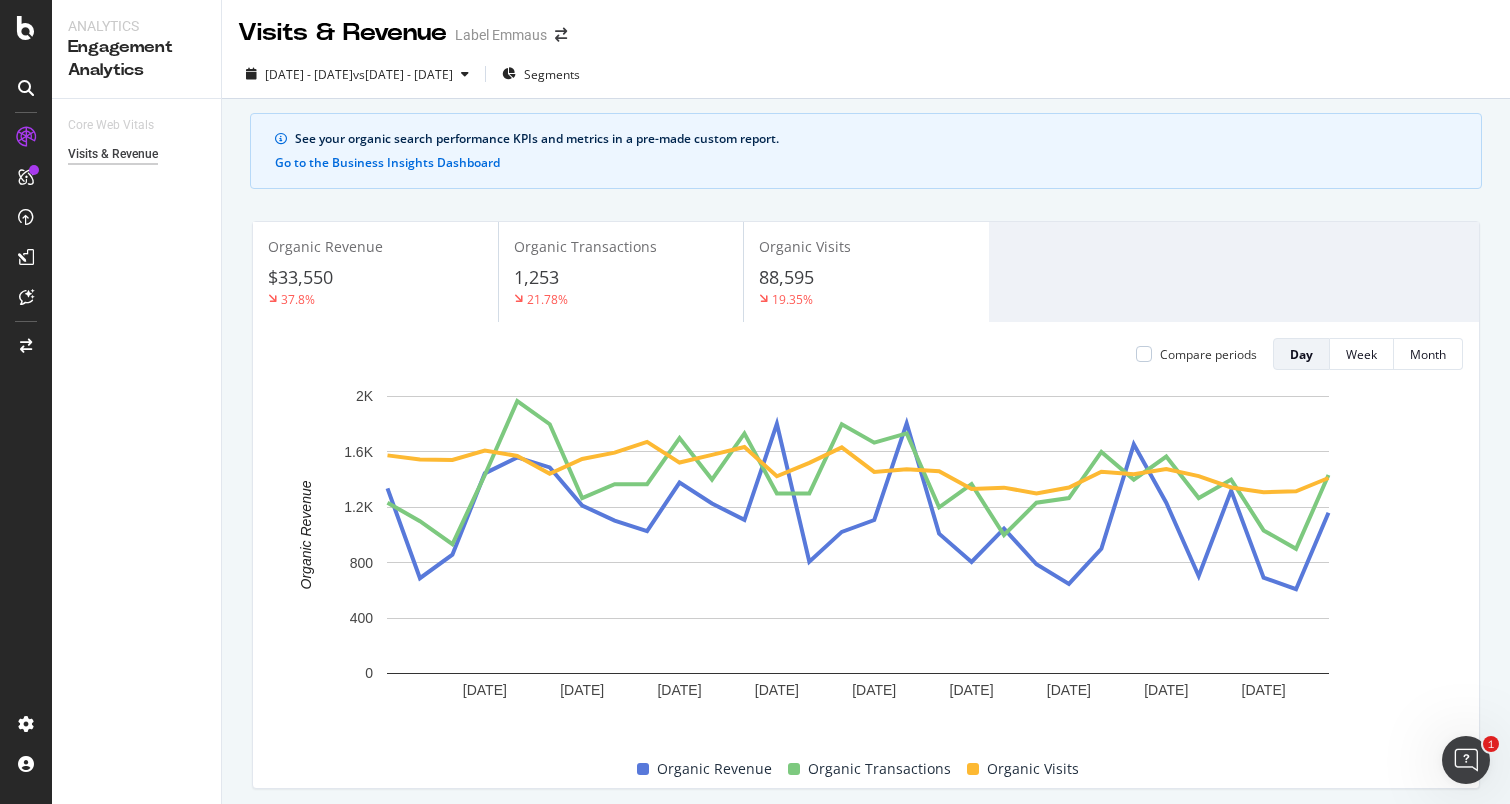 click on "1,253" at bounding box center [621, 278] 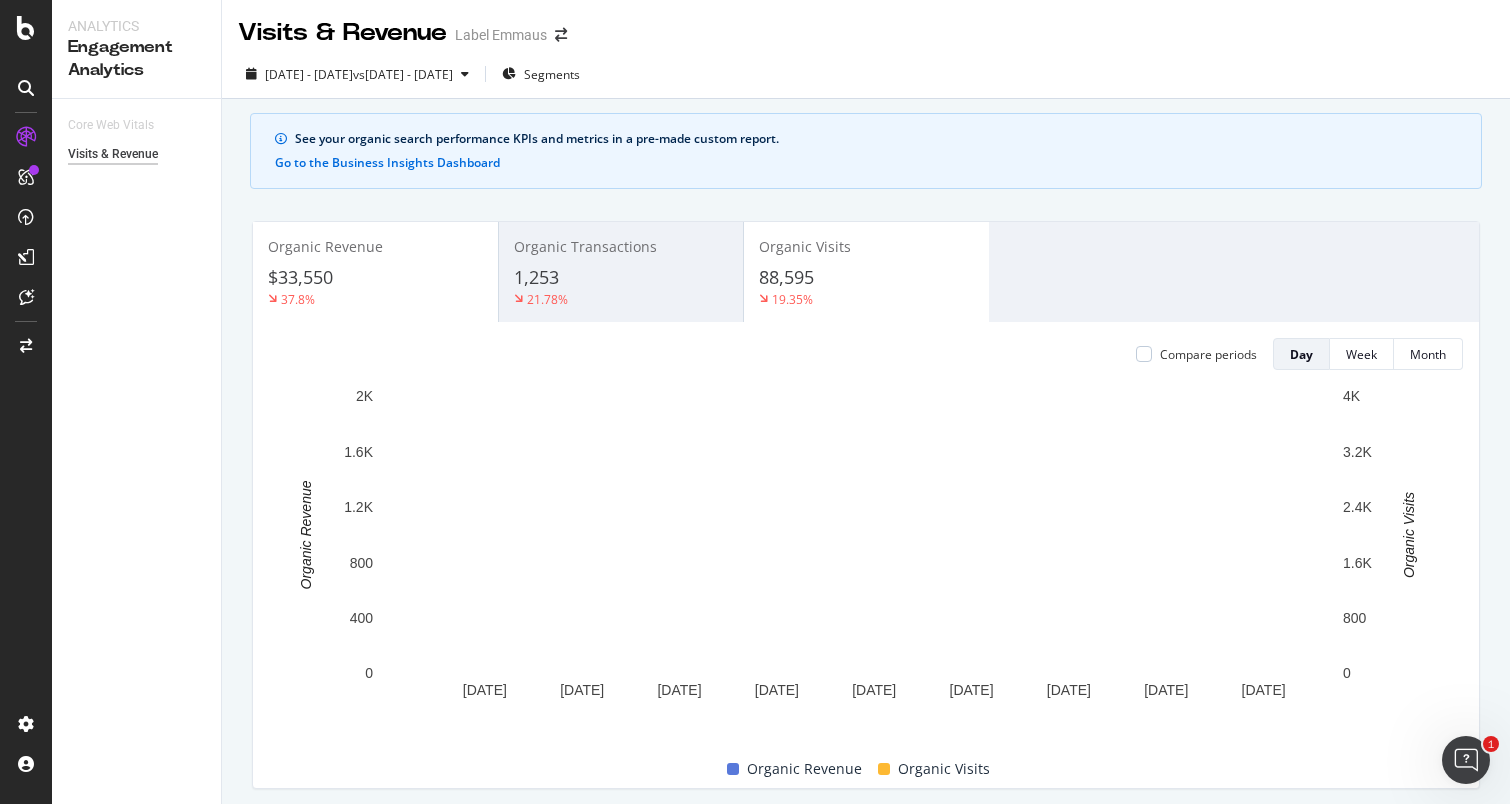 click on "$33,550" at bounding box center (375, 278) 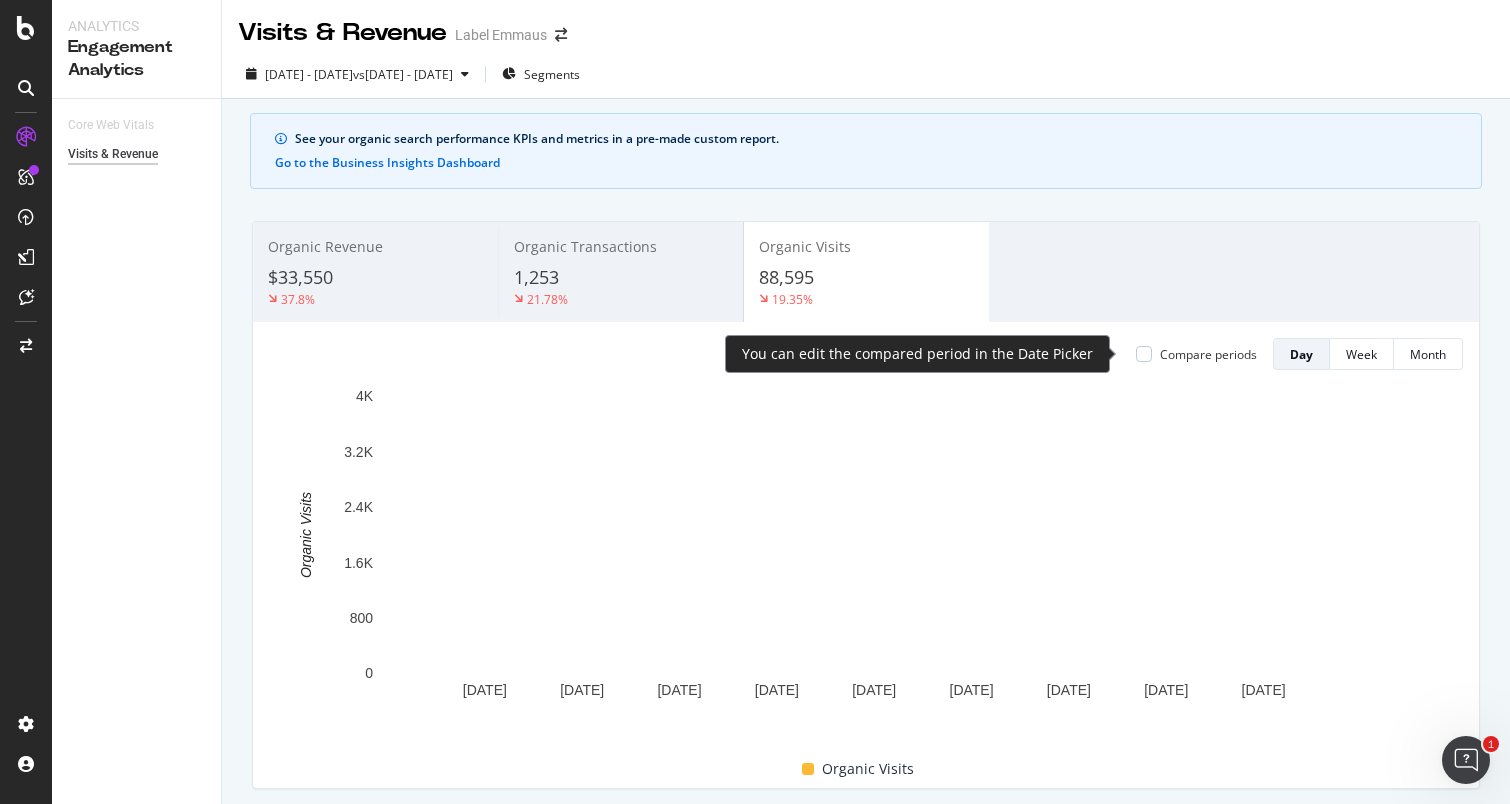 click on "Compare periods" at bounding box center (1208, 354) 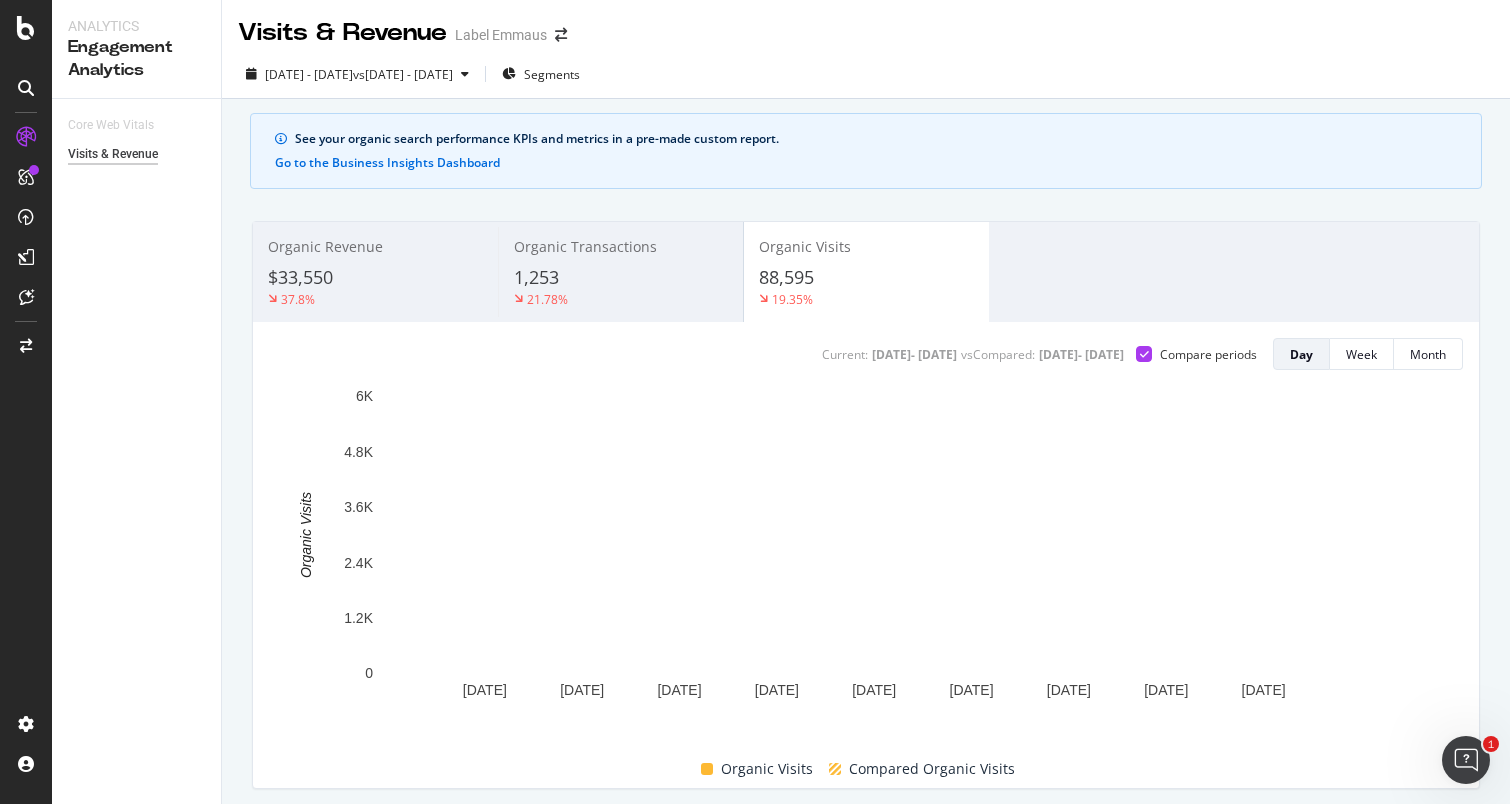 click on "1,253" at bounding box center (621, 278) 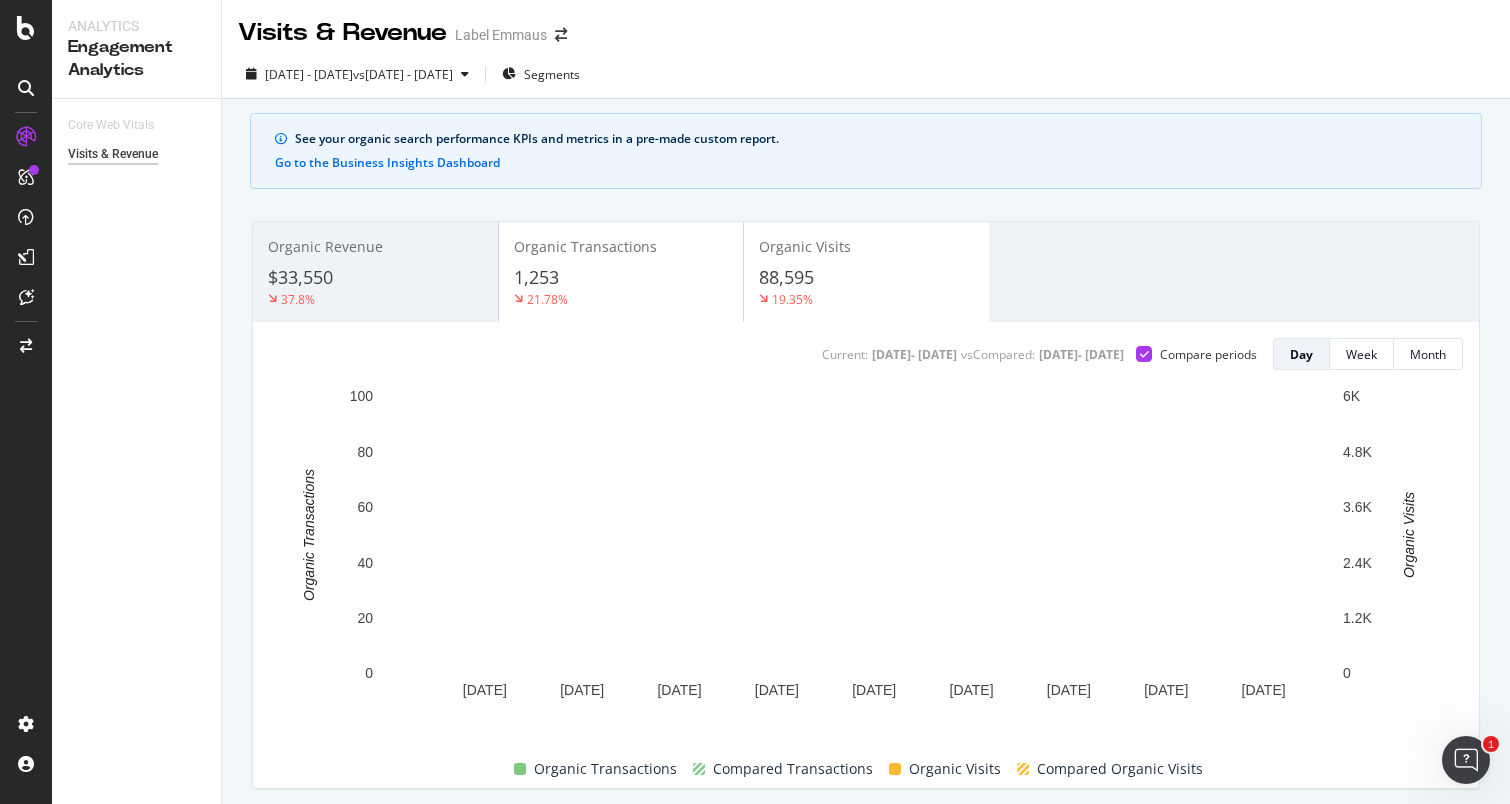 click on "88,595" at bounding box center [866, 278] 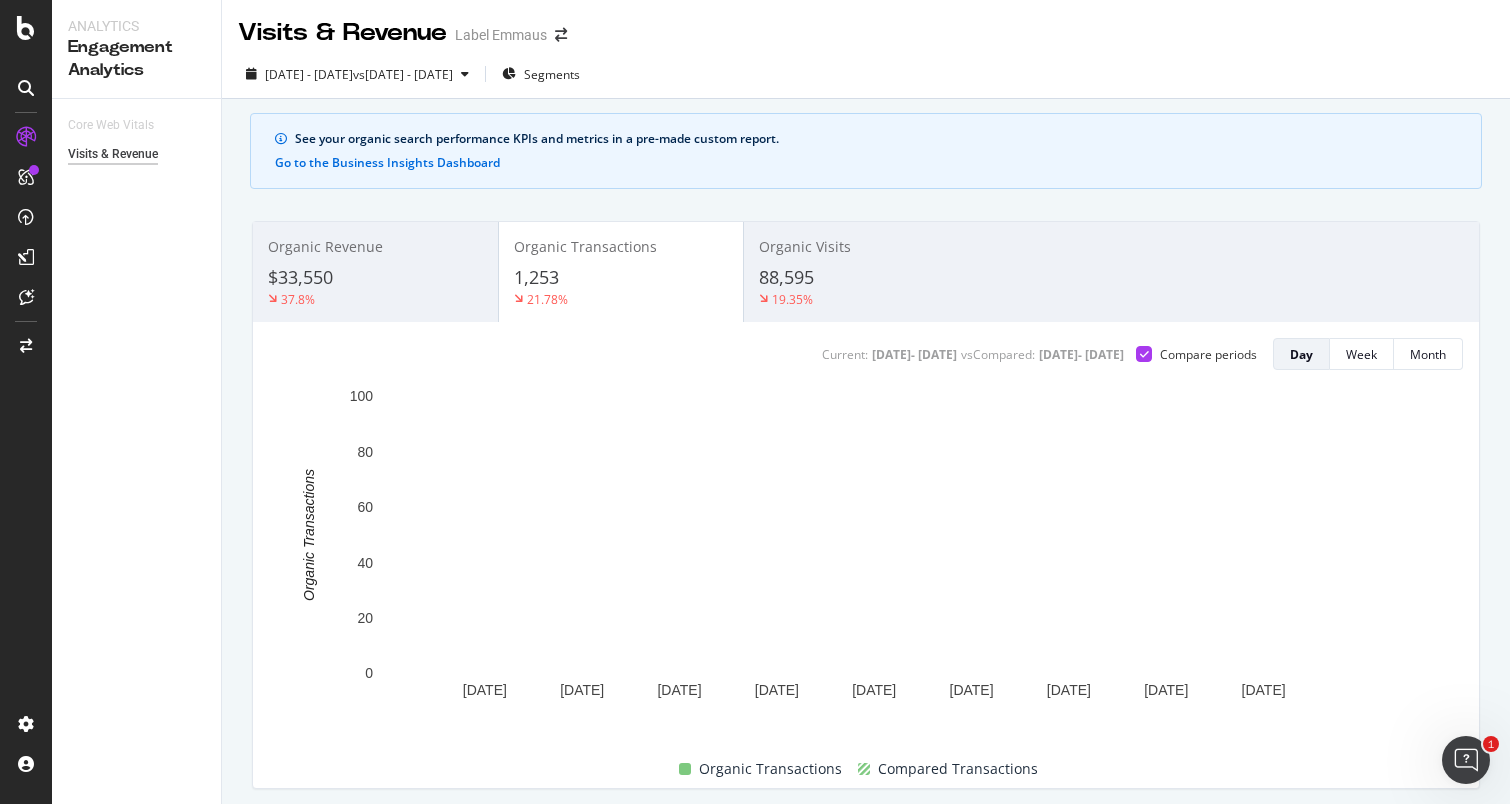 click on "88,595" at bounding box center [786, 277] 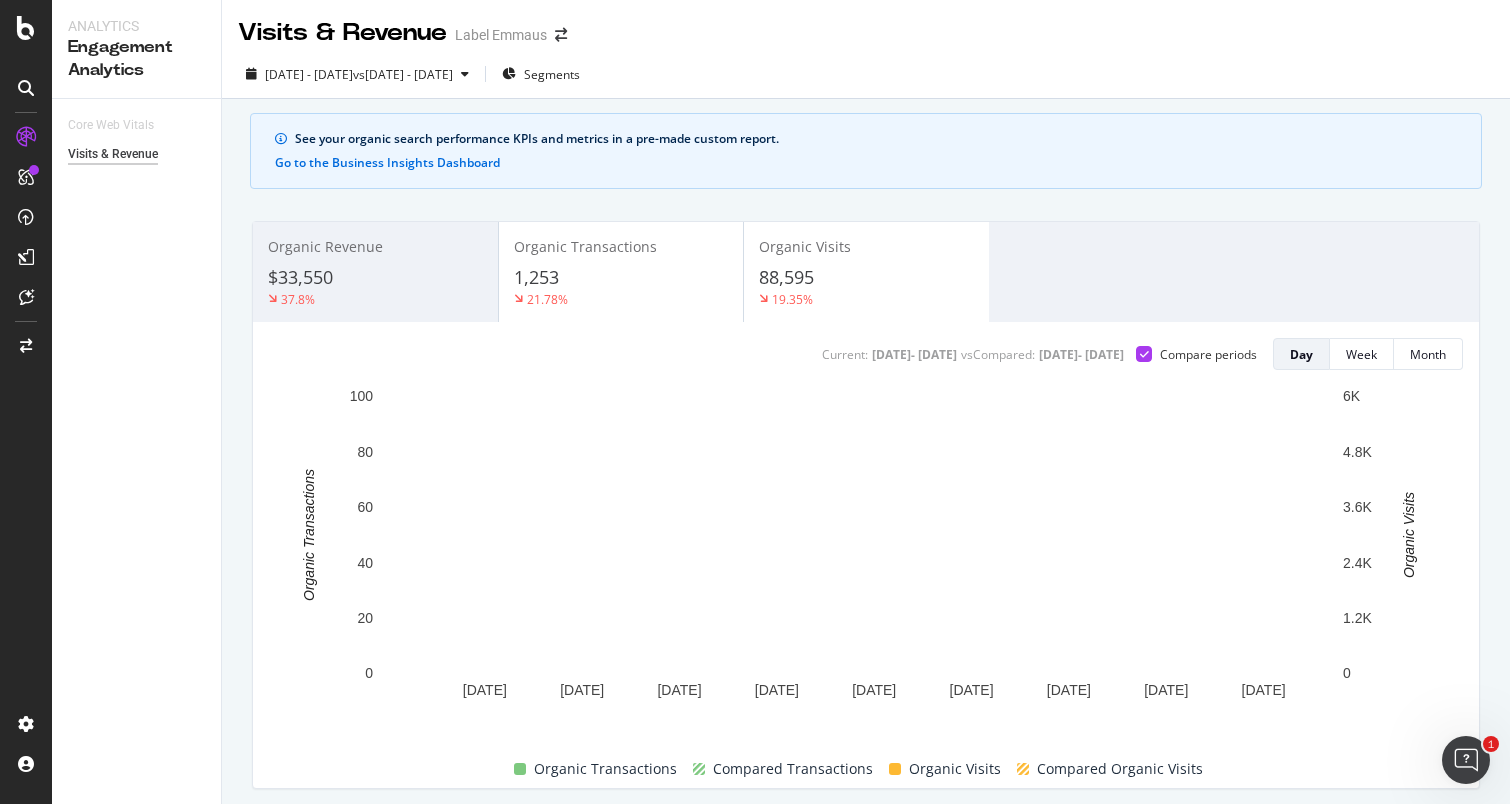click on "1,253" at bounding box center (621, 278) 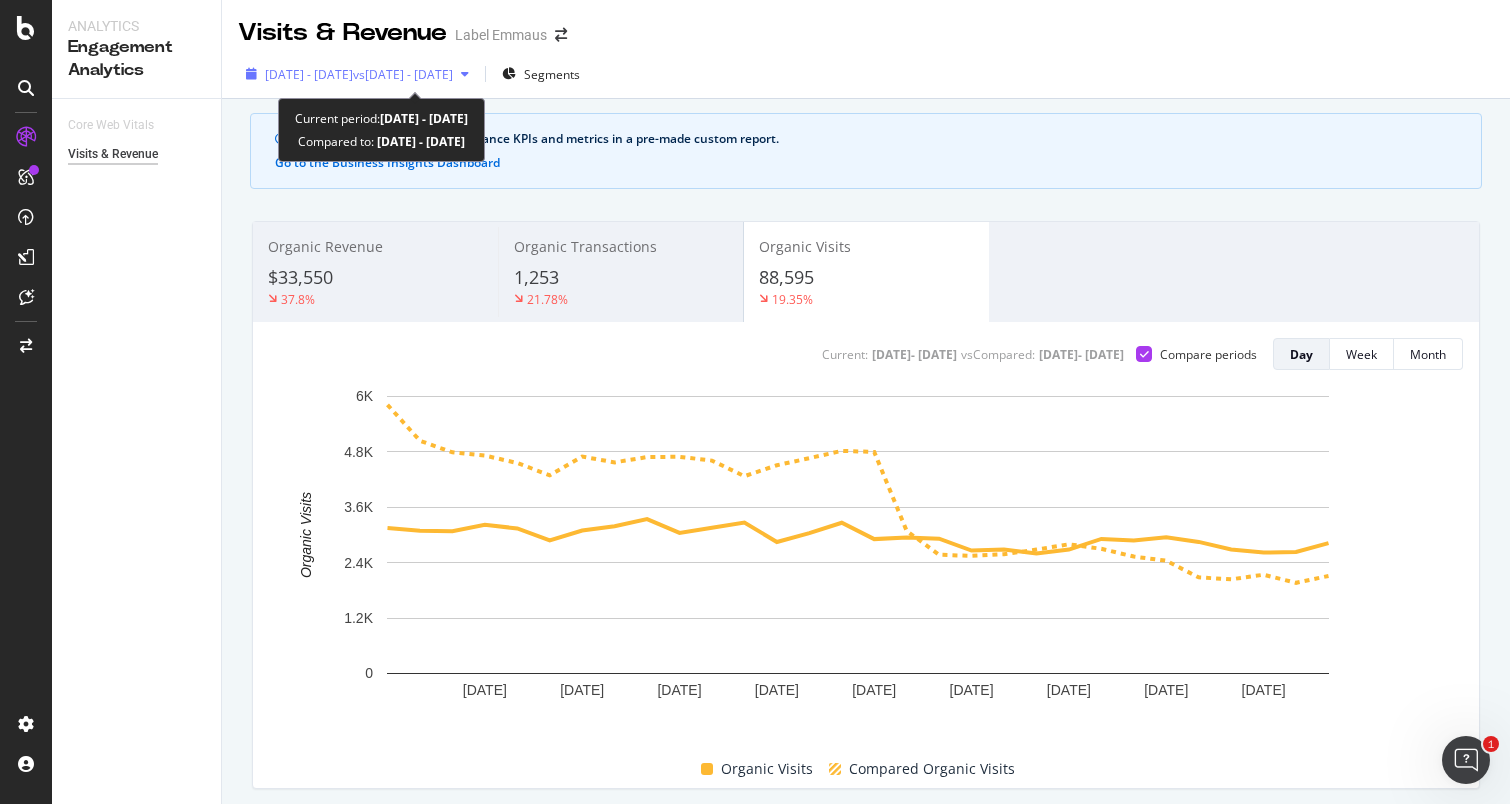 click on "vs  2024 Jun. 2nd - 2024 Jul. 1st" at bounding box center [403, 74] 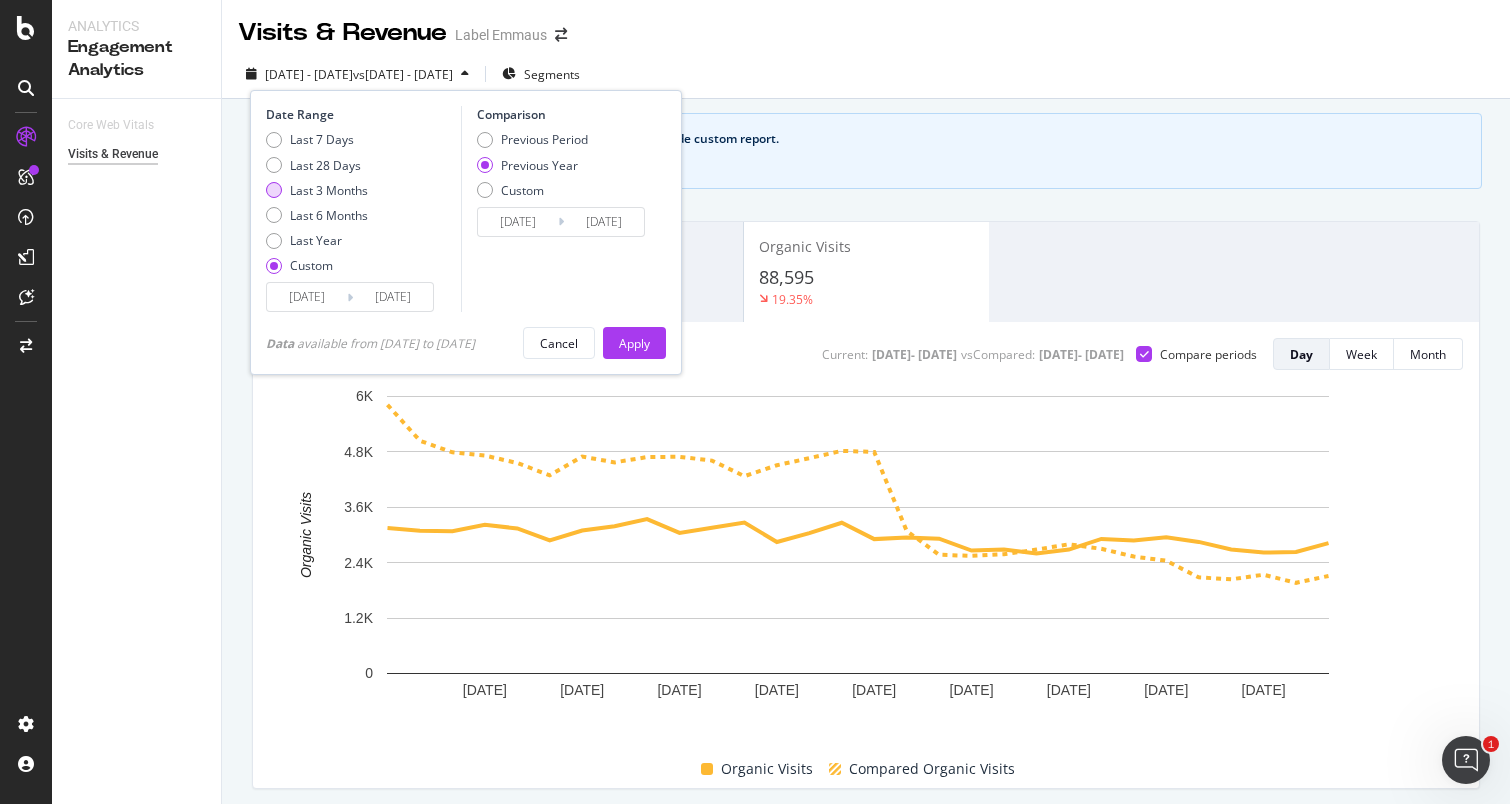 click on "Last 3 Months" at bounding box center (329, 190) 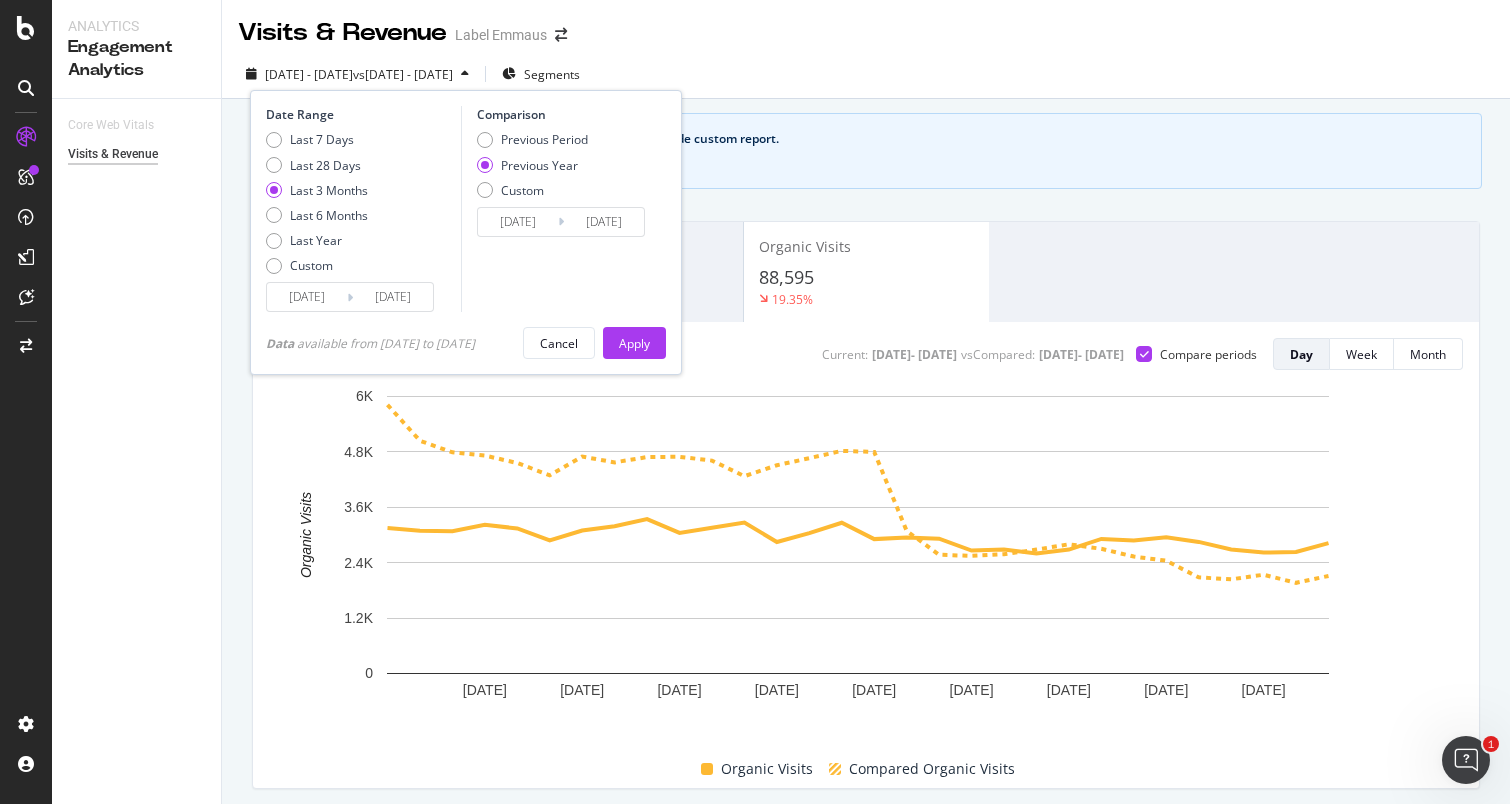 click on "Previous Year" at bounding box center [539, 165] 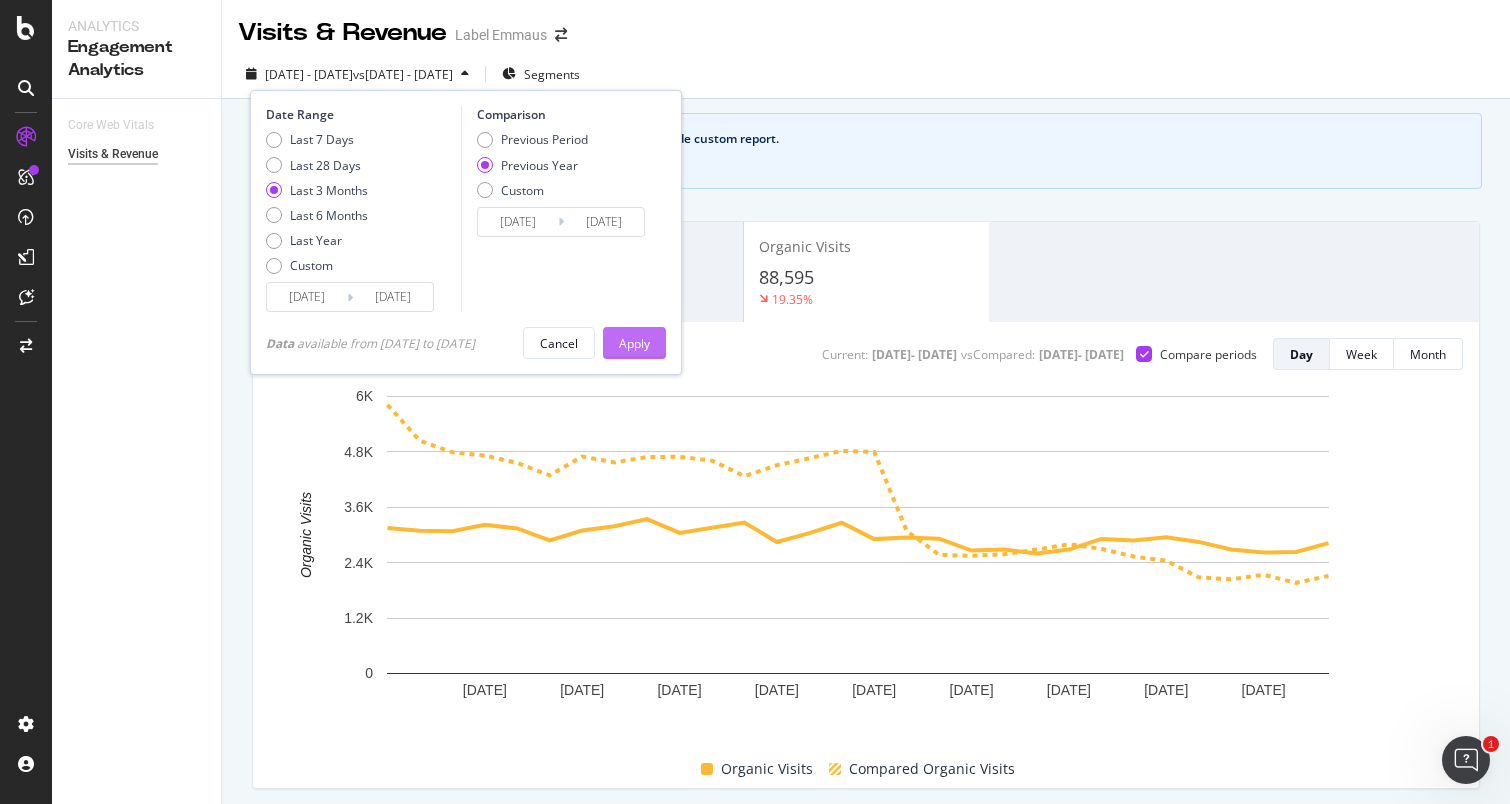 click on "Apply" at bounding box center [634, 343] 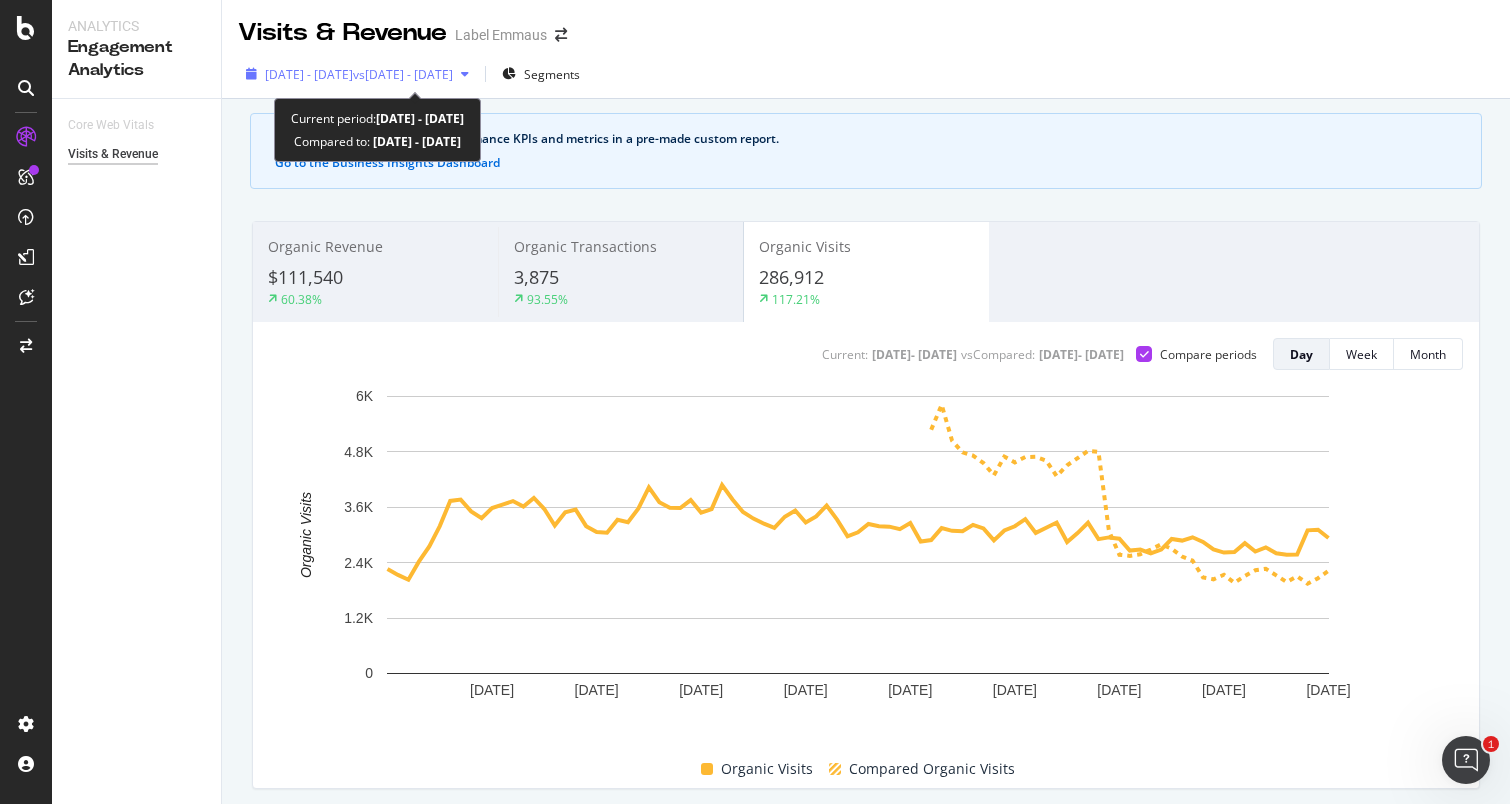 click on "[DATE] - [DATE]" at bounding box center (309, 74) 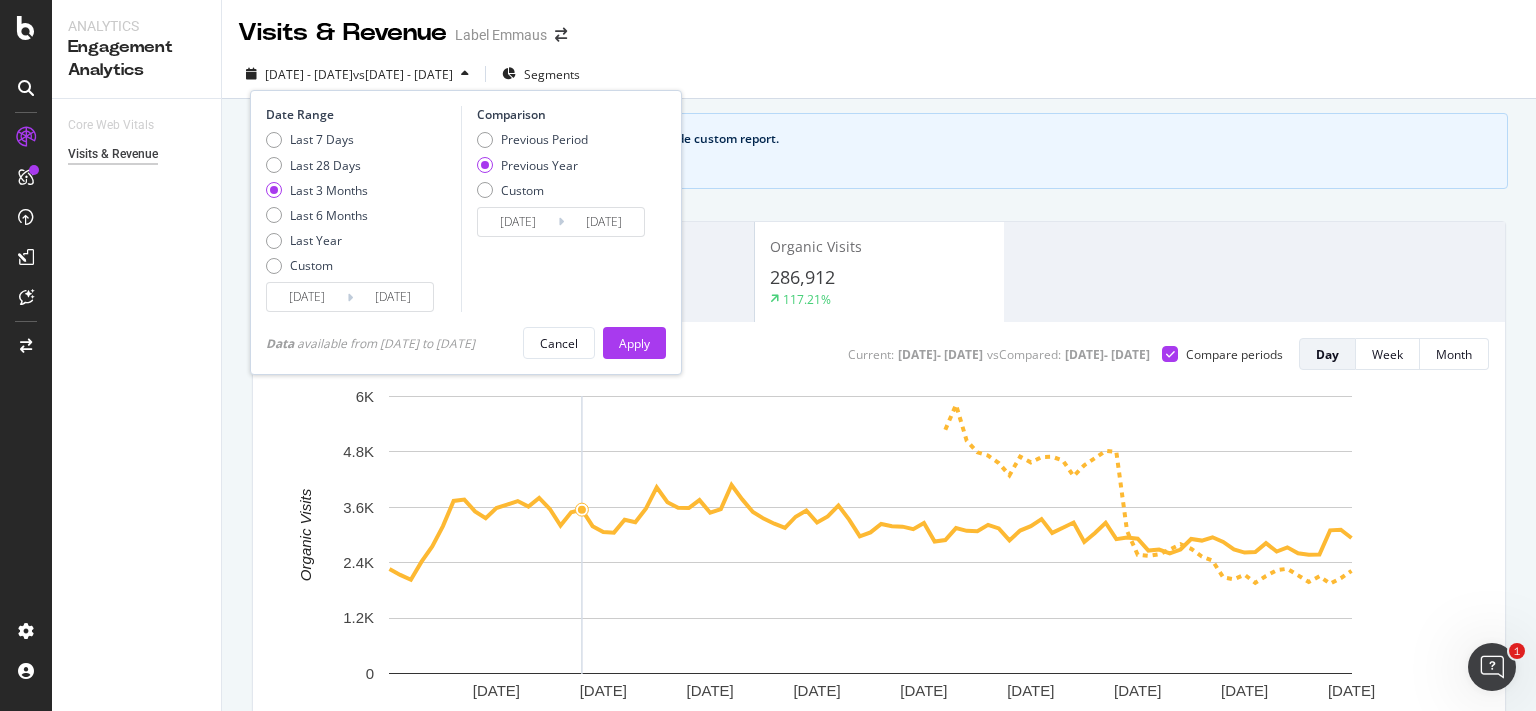 click on "See your organic search performance KPIs and metrics in a pre-made custom report. Go to the Business Insights Dashboard Organic Revenue $111,540 60.38% Organic Transactions 3,875 93.55% Organic Visits 286,912 117.21% Current: 2025 Apr. 9th  -   2025 Jul. 8th vs  Compared : 2024 Apr. 10th  -   2024 Jul. 9th Compare periods Day Week Month 19 Apr. 2025 29 Apr. 2025 9 May. 2025 19 May. 2025 29 May. 2025 8 Jun. 2025 18 Jun. 2025 28 Jun. 2025 8 Jul. 2025 0 1.2K 2.4K 3.6K 4.8K 6K Organic Visits Date Organic Visits Compared Organic Visits 9 Apr. 2025 2,262 10 Apr. 2025 2,136 11 Apr. 2025 2,031 12 Apr. 2025 2,423 13 Apr. 2025 2,752 14 Apr. 2025 3,193 15 Apr. 2025 3,738 16 Apr. 2025 3,766 17 Apr. 2025 3,512 18 Apr. 2025 3,364 19 Apr. 2025 3,584 20 Apr. 2025 3,658 21 Apr. 2025 3,735 22 Apr. 2025 3,615 23 Apr. 2025 3,803 24 Apr. 2025 3,563 25 Apr. 2025 3,206 26 Apr. 2025 3,493 27 Apr. 2025 3,549 28 Apr. 2025 3,192 29 Apr. 2025 3,066 30 Apr. 2025 3,051 1 May. 2025 3,329 2 May. 2025 3,277 3 May. 2025 3,575 4 May. 2025 ..." at bounding box center (879, 1024) 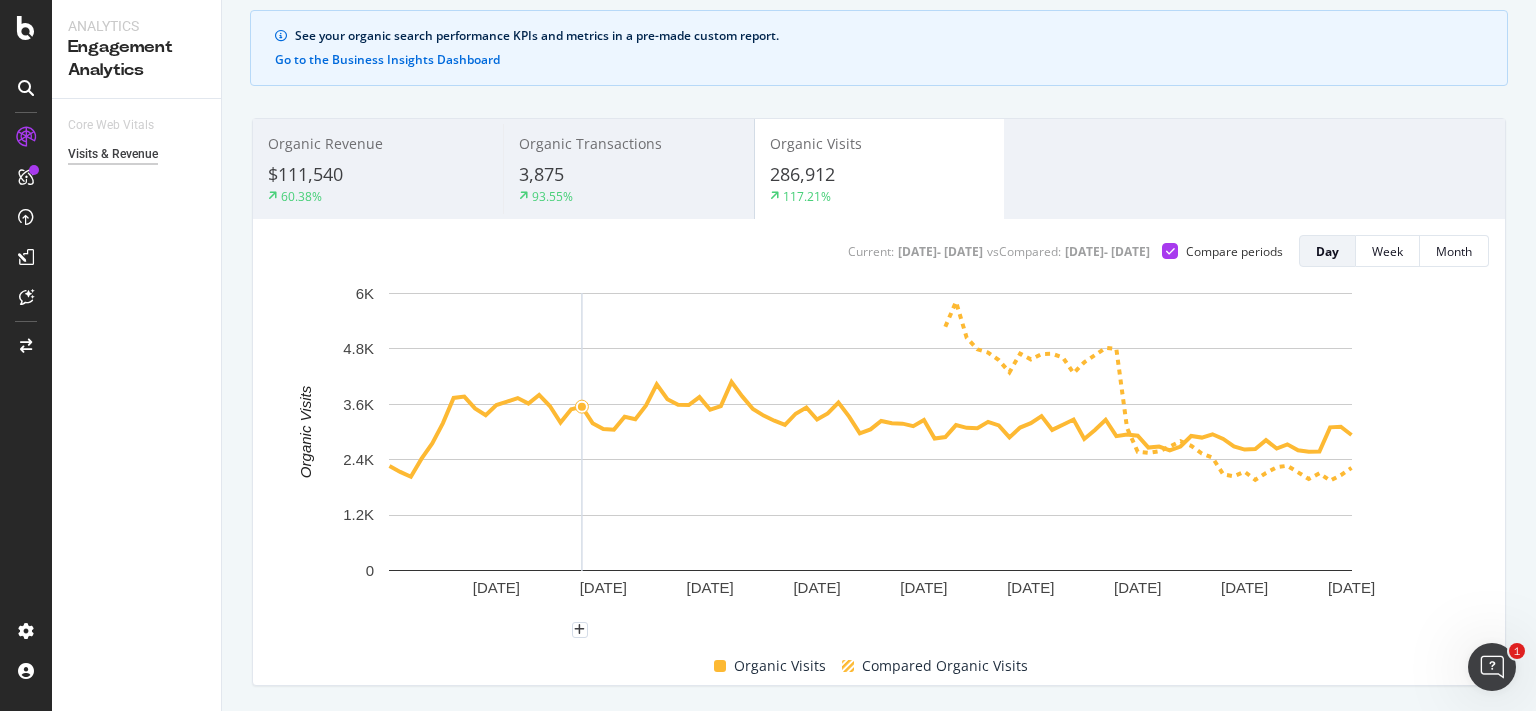 scroll, scrollTop: 104, scrollLeft: 0, axis: vertical 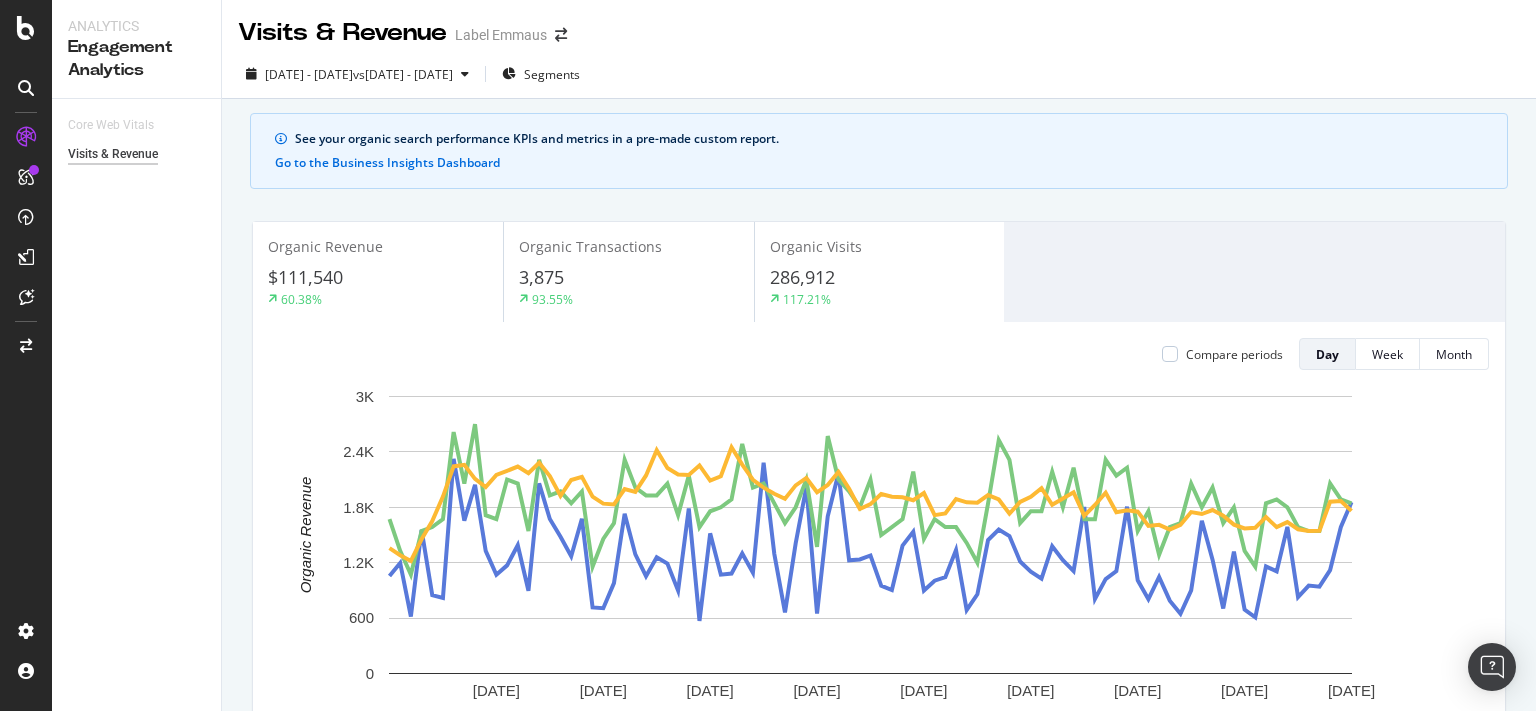 click on "93.55%" at bounding box center [628, 299] 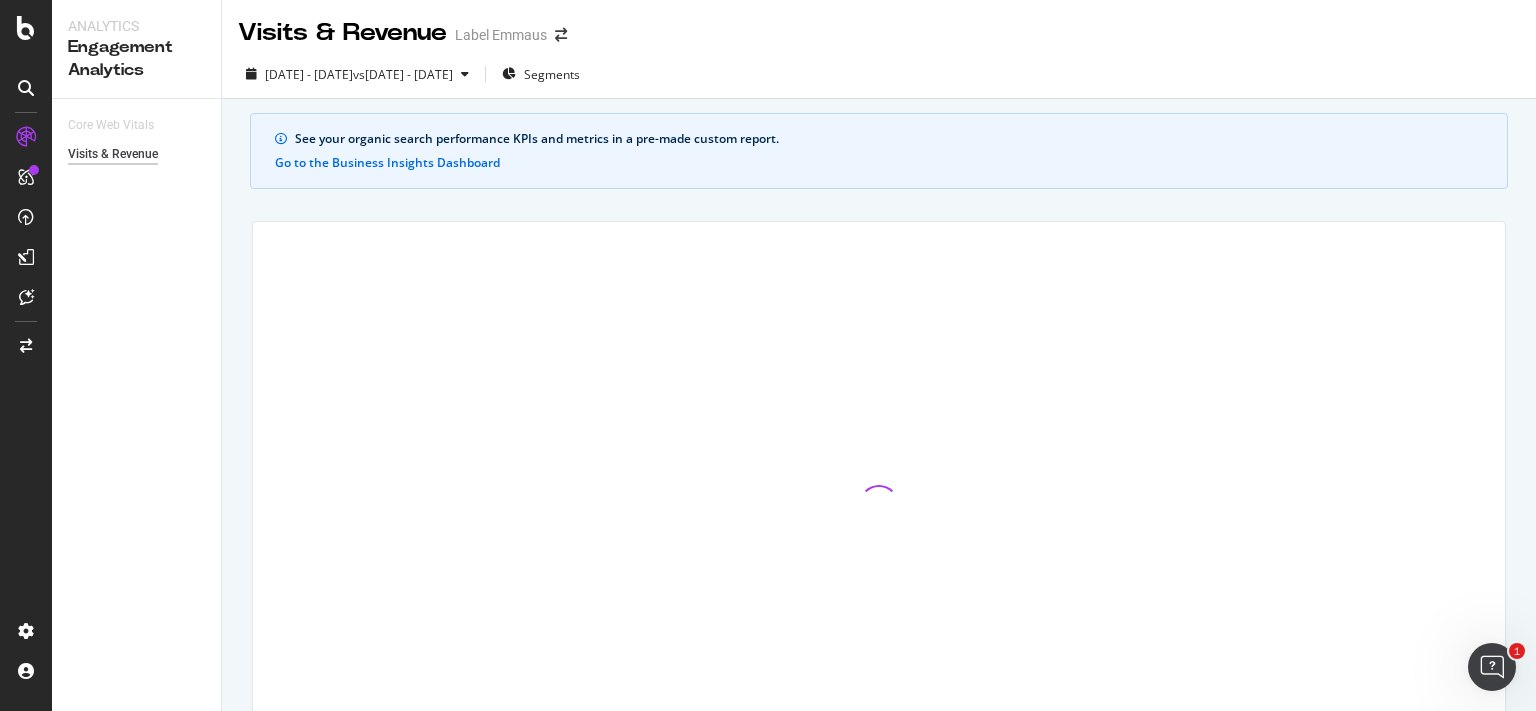 scroll, scrollTop: 0, scrollLeft: 0, axis: both 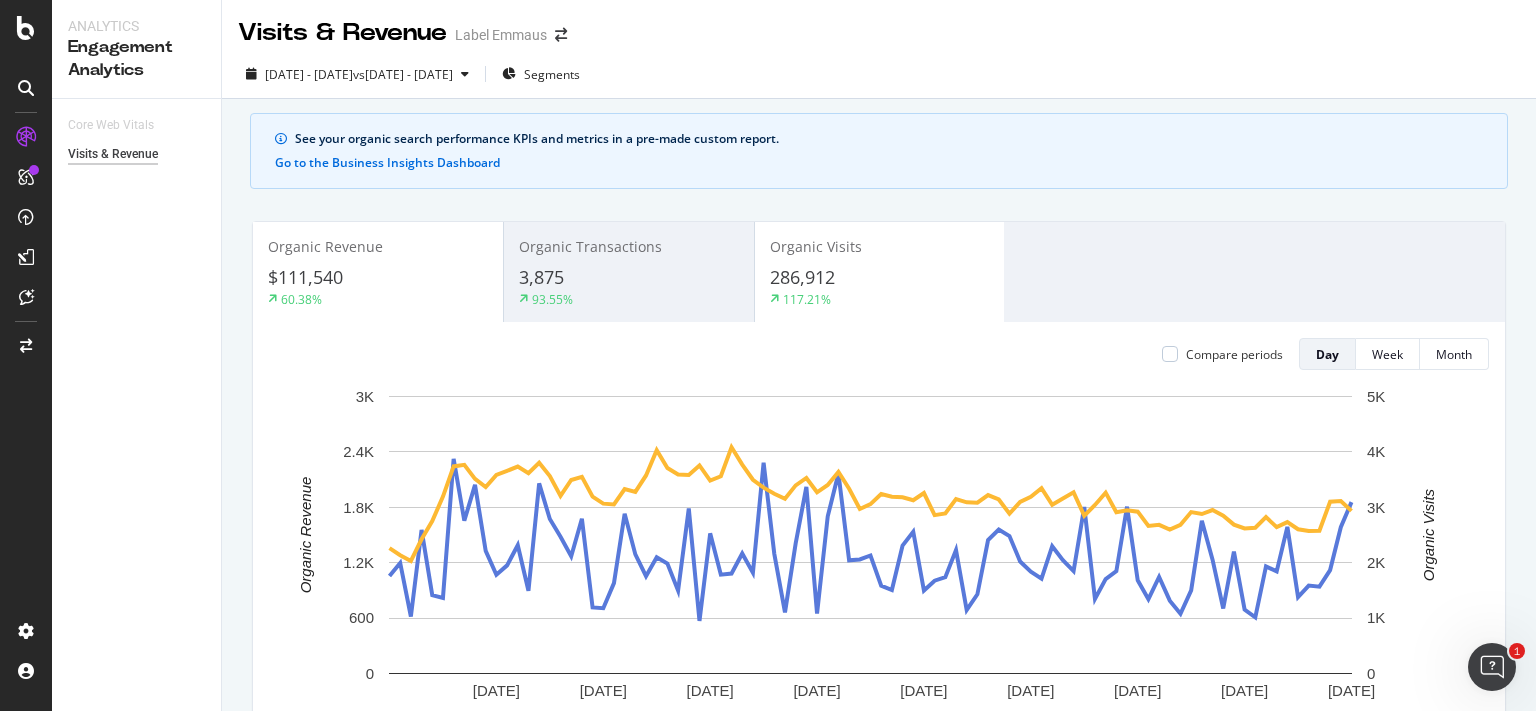 click on "$111,540" at bounding box center (305, 277) 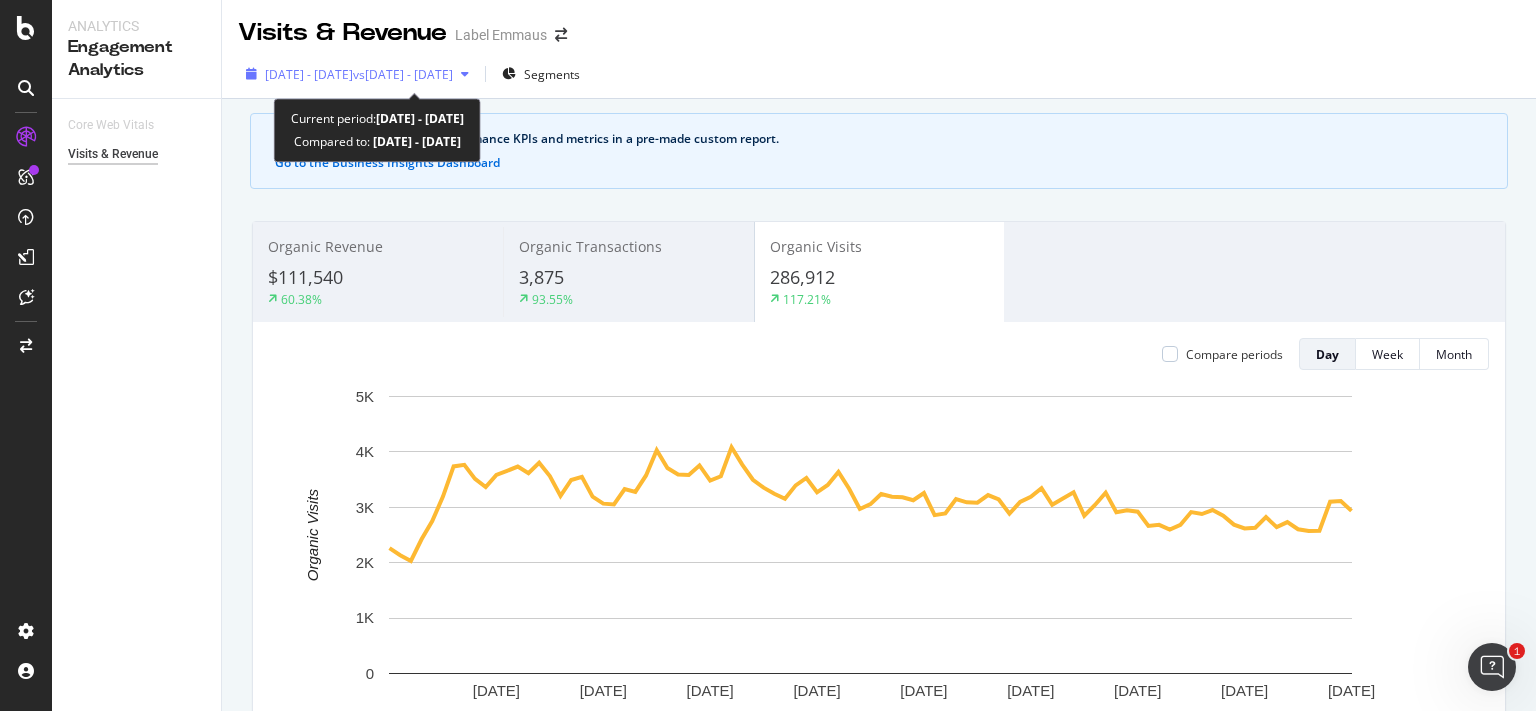click on "vs  [DATE] - [DATE]" at bounding box center (403, 74) 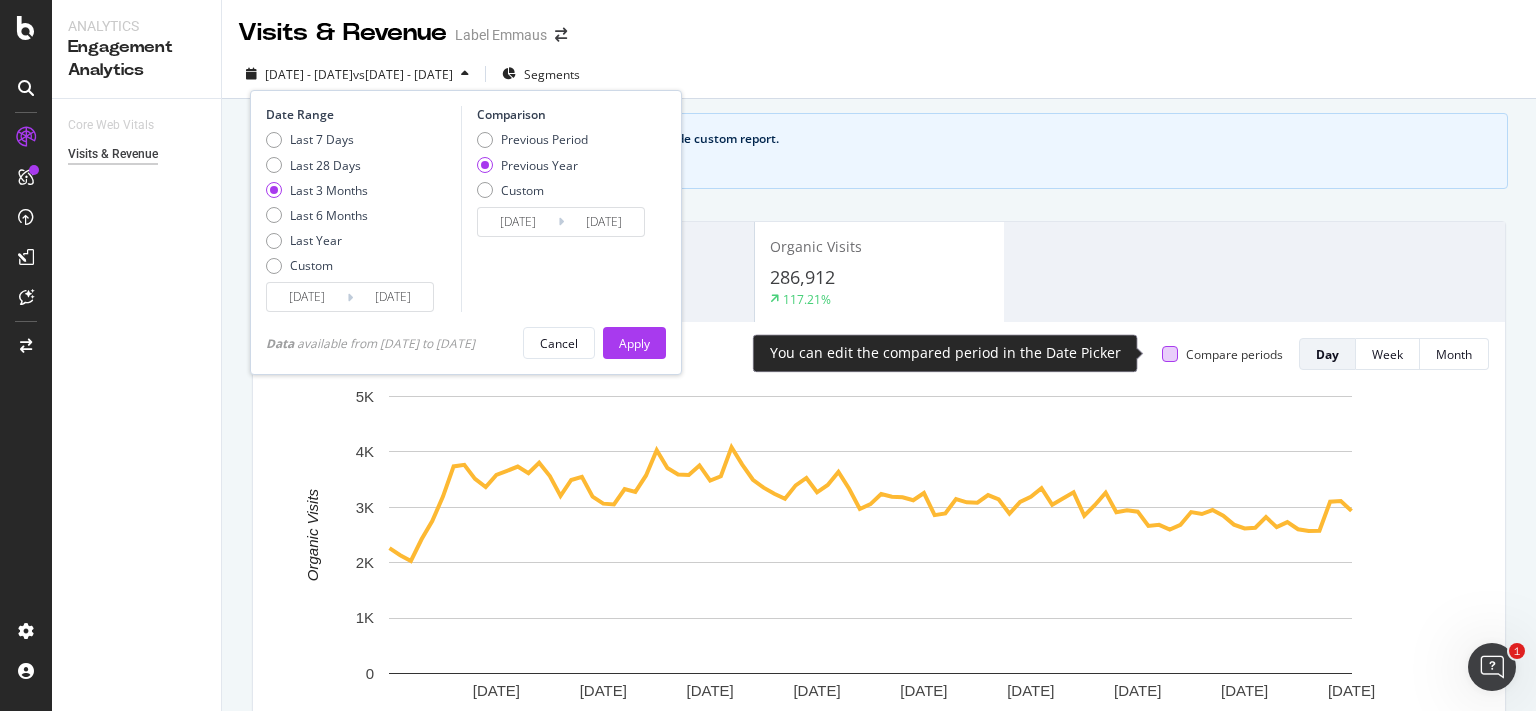 click at bounding box center [1170, 354] 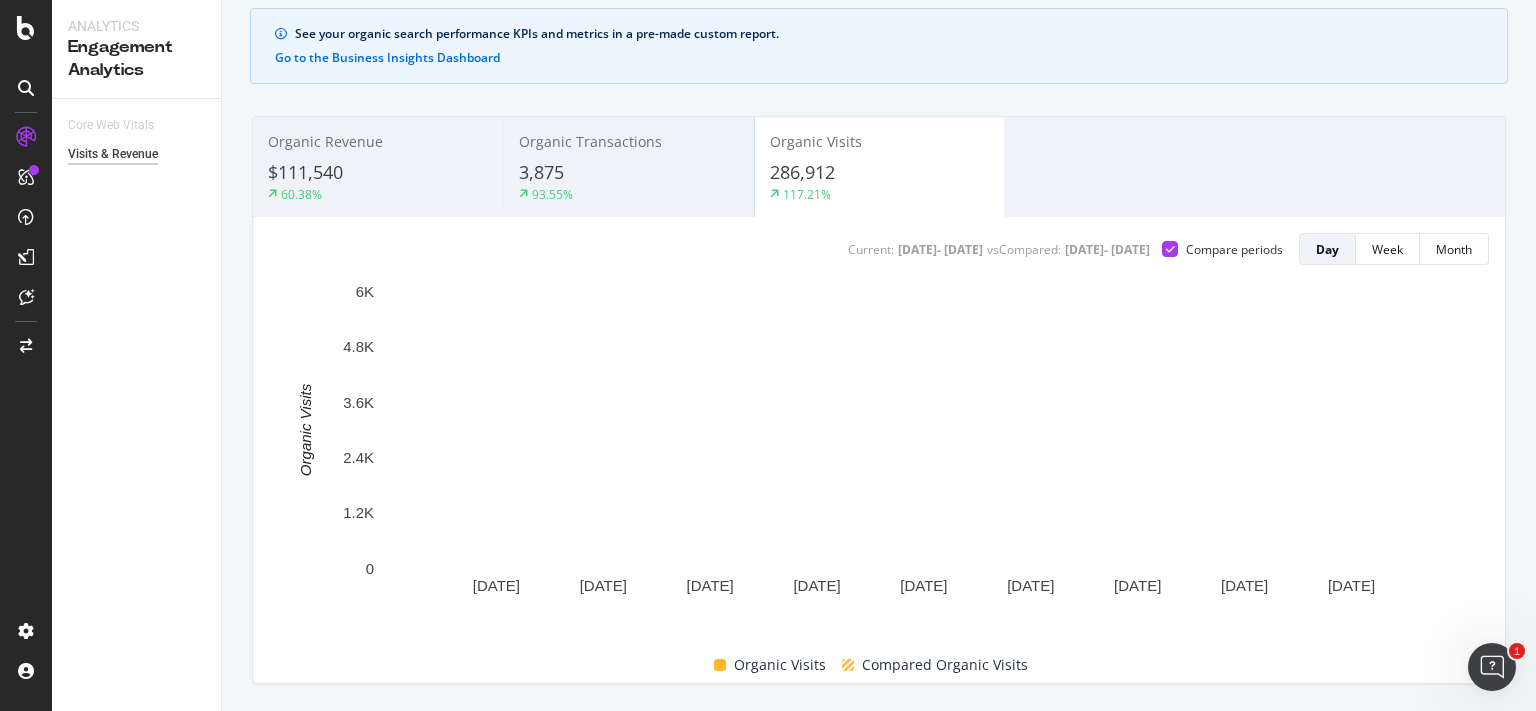 scroll, scrollTop: 107, scrollLeft: 0, axis: vertical 